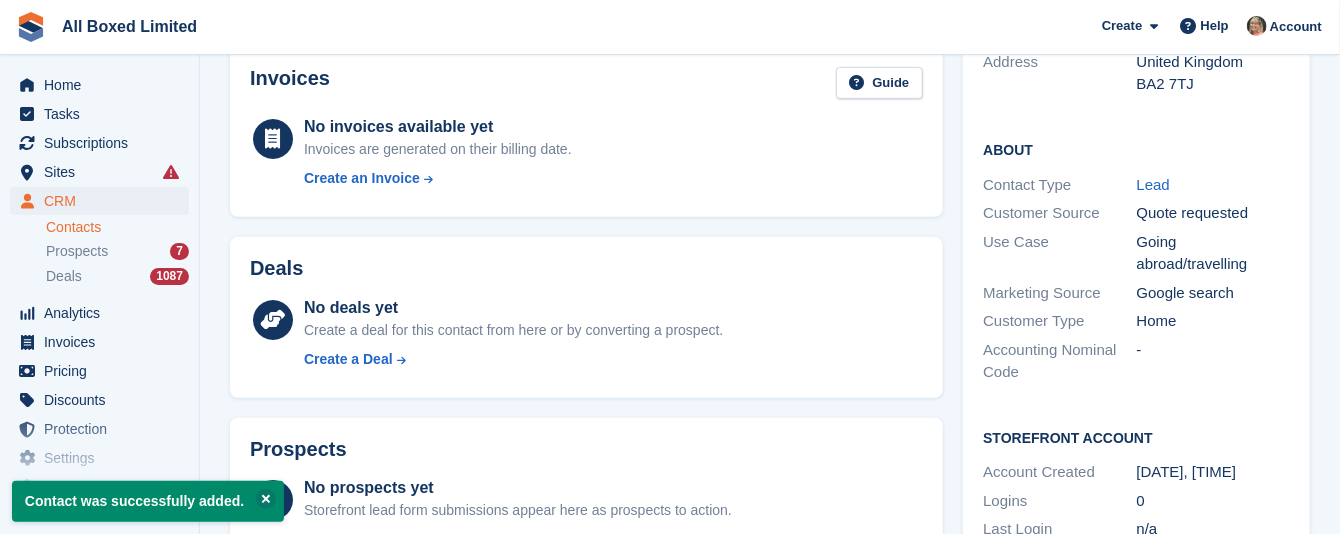 scroll, scrollTop: 300, scrollLeft: 0, axis: vertical 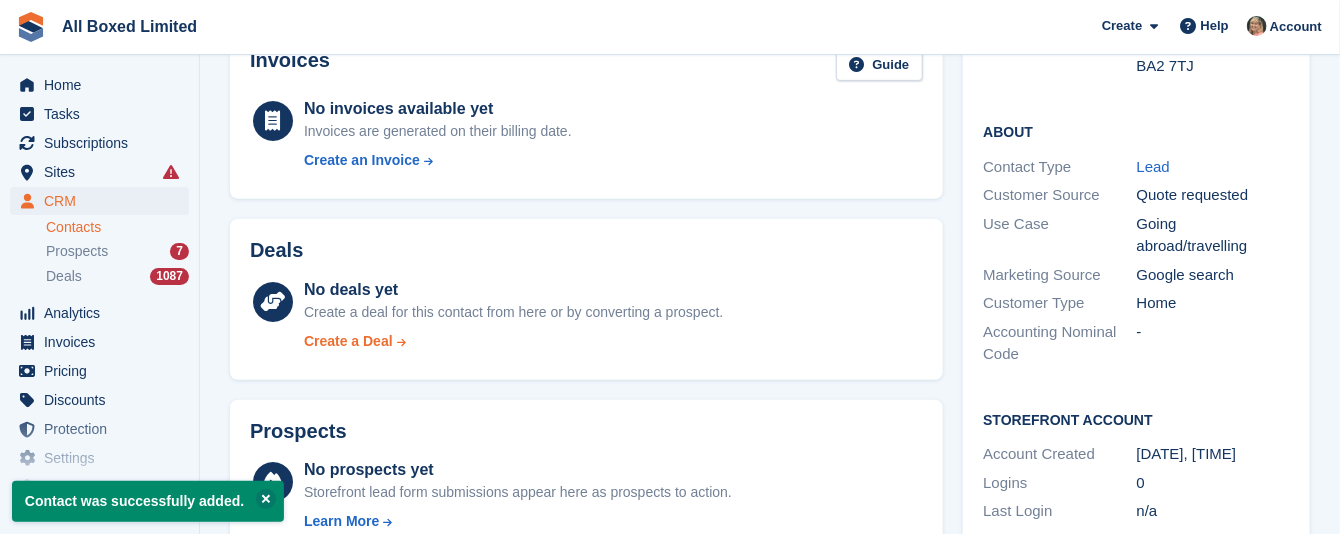 click on "Create a Deal" at bounding box center [348, 341] 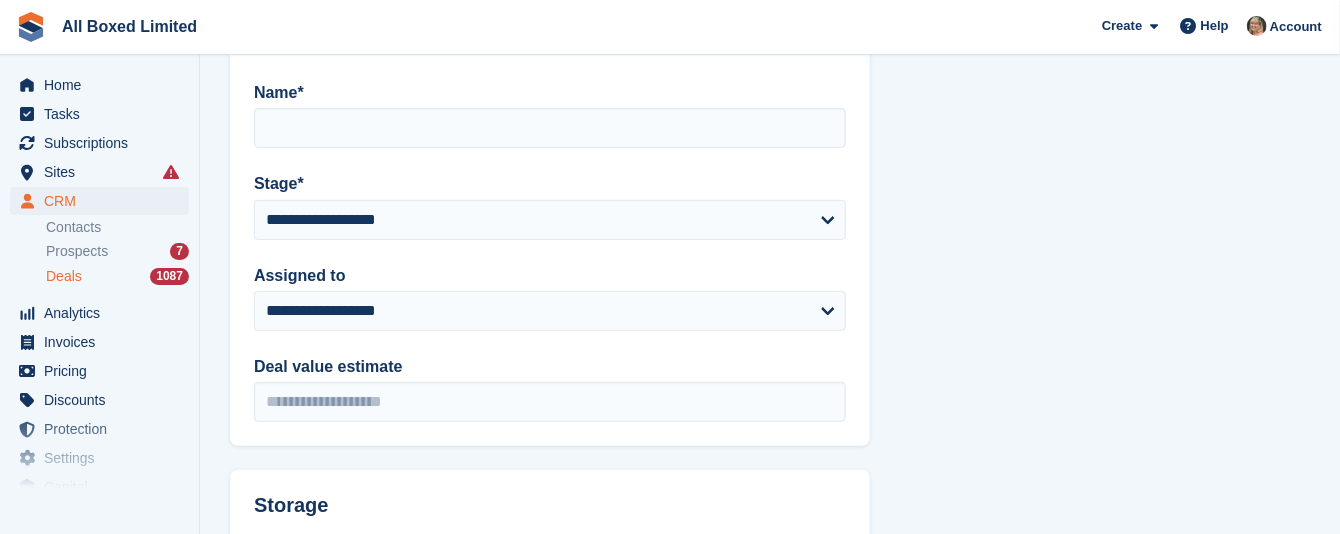 scroll, scrollTop: 0, scrollLeft: 0, axis: both 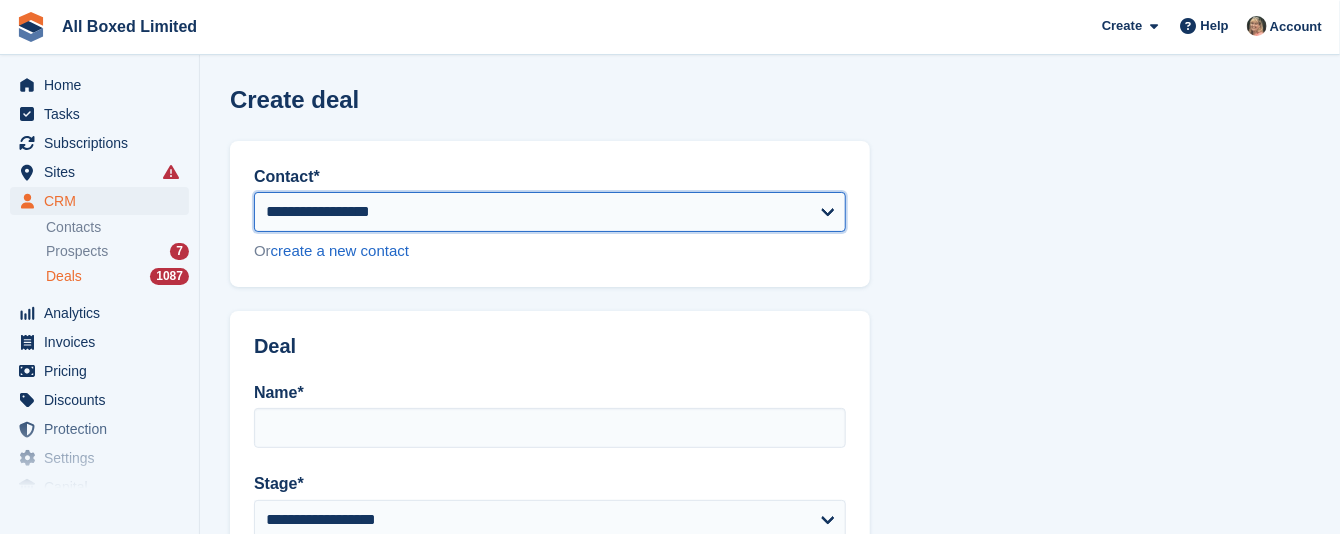 click on "**********" at bounding box center [550, 212] 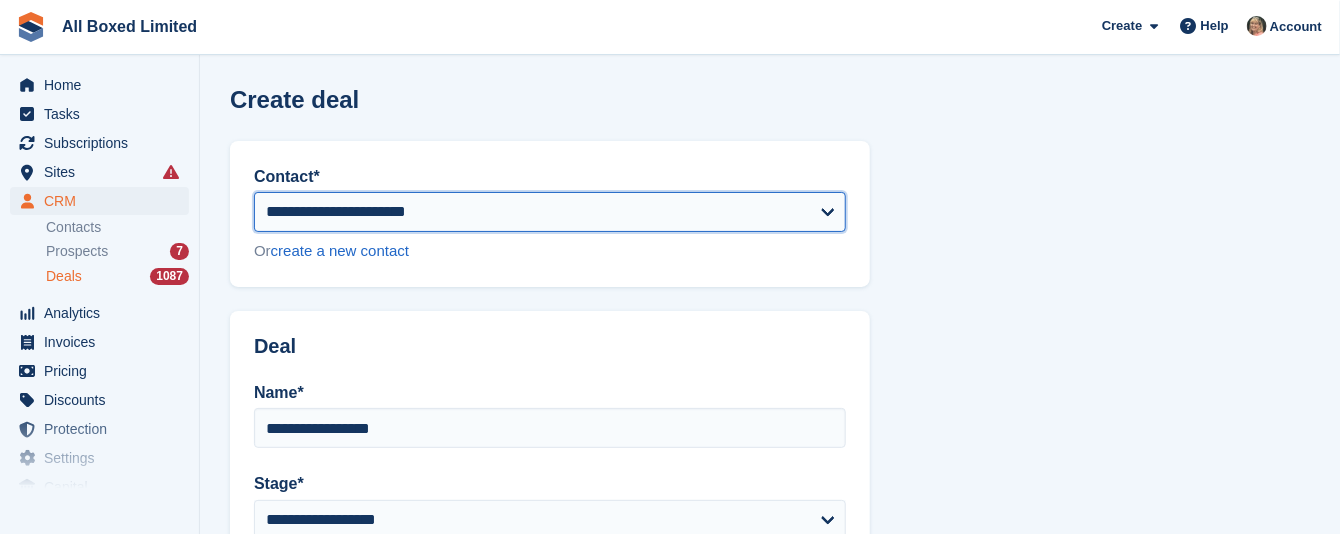 click on "**********" at bounding box center (550, 212) 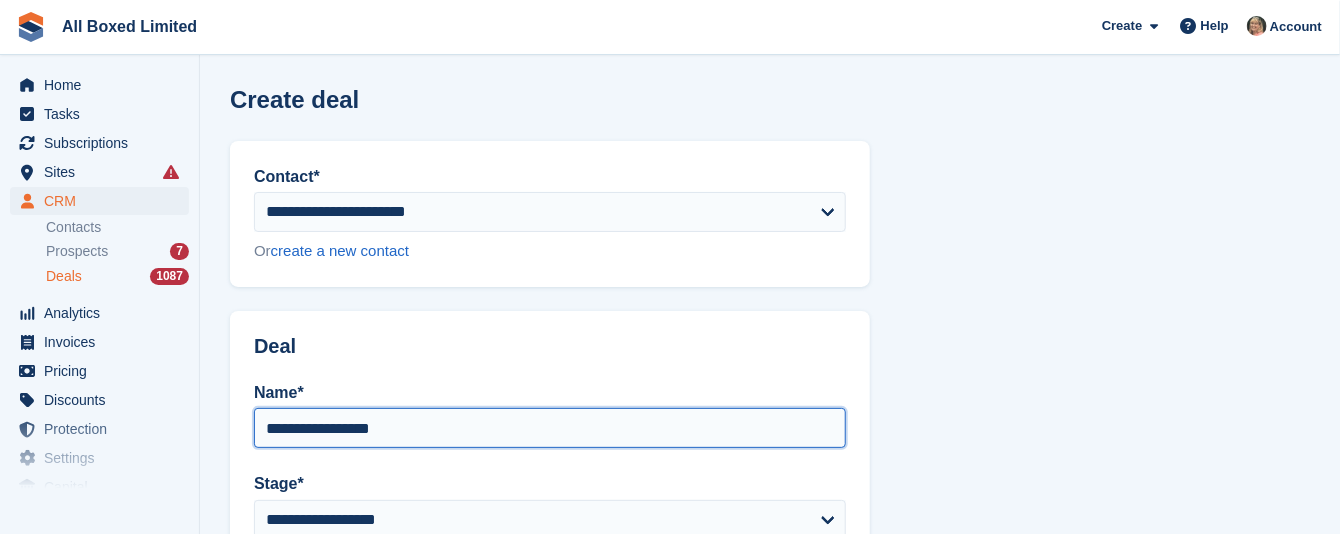 click on "**********" at bounding box center [550, 428] 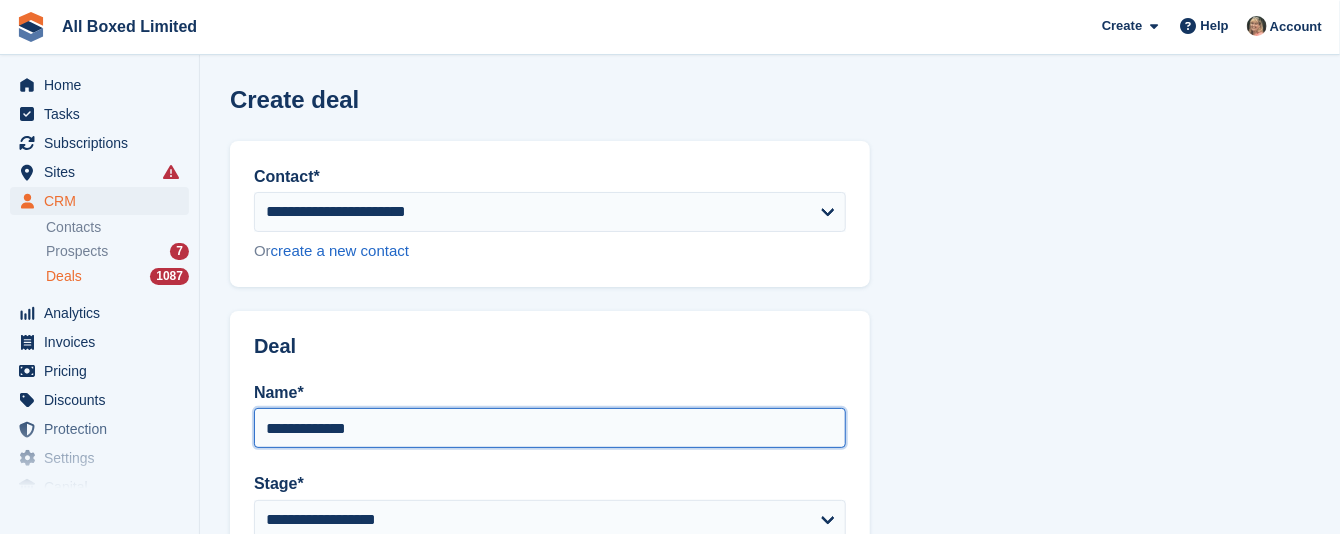 scroll, scrollTop: 150, scrollLeft: 0, axis: vertical 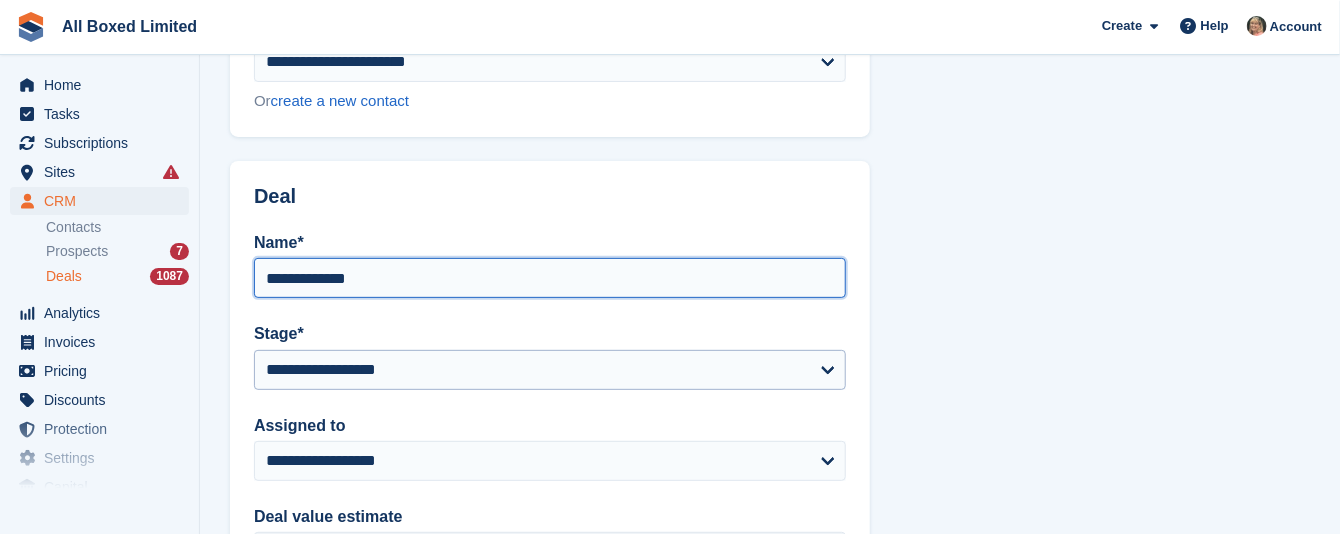 type on "**********" 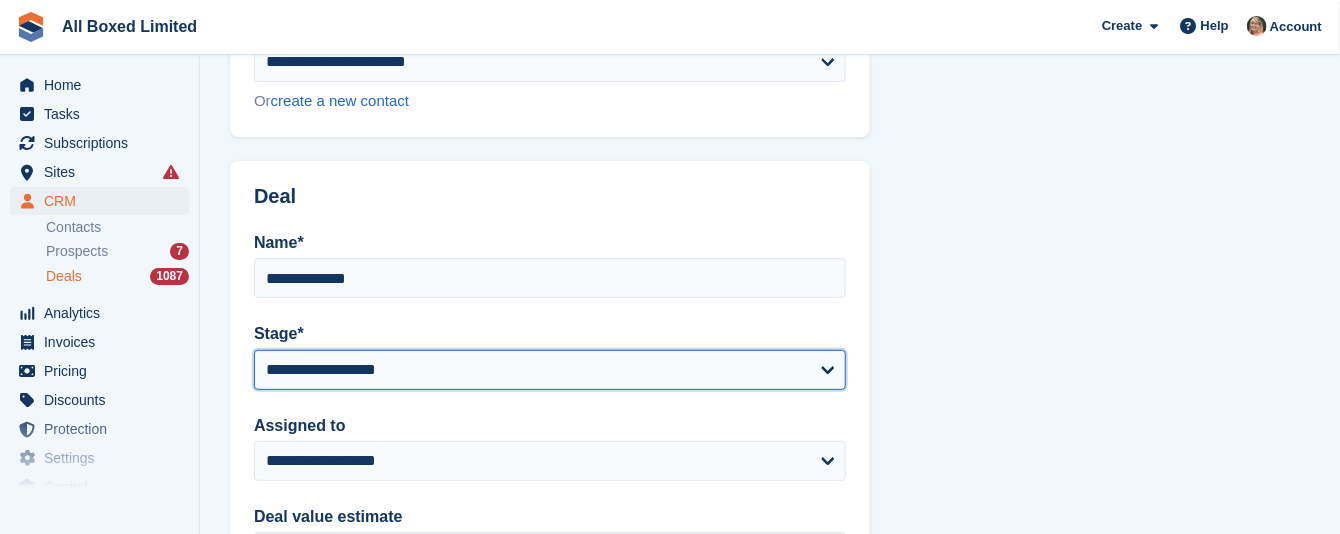 click on "**********" at bounding box center [550, 370] 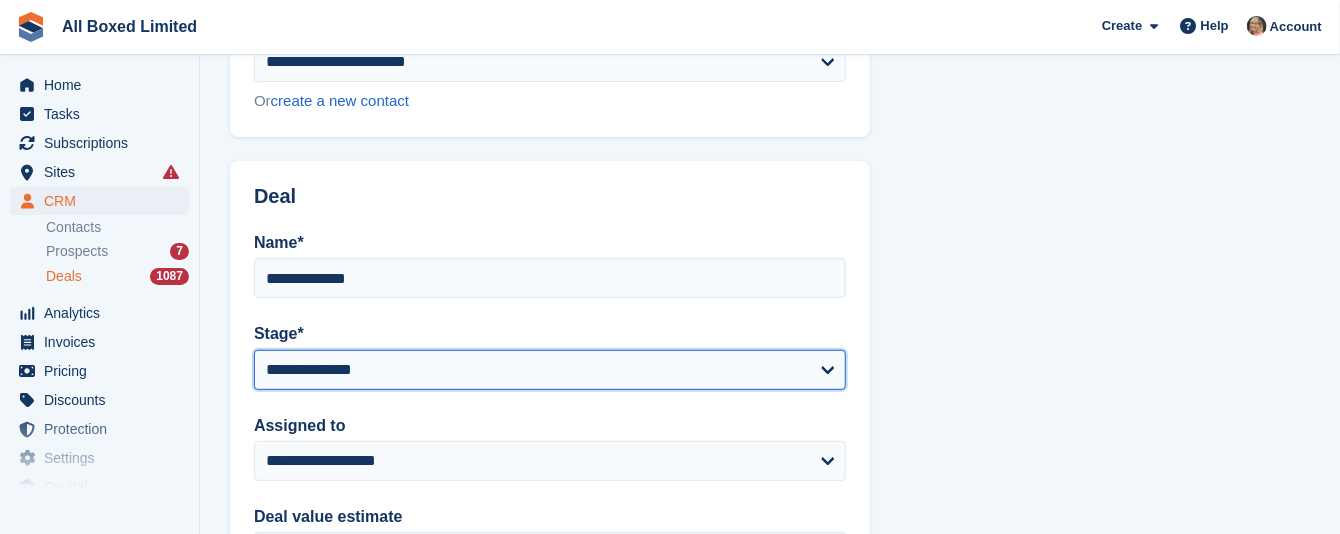 click on "**********" at bounding box center [550, 370] 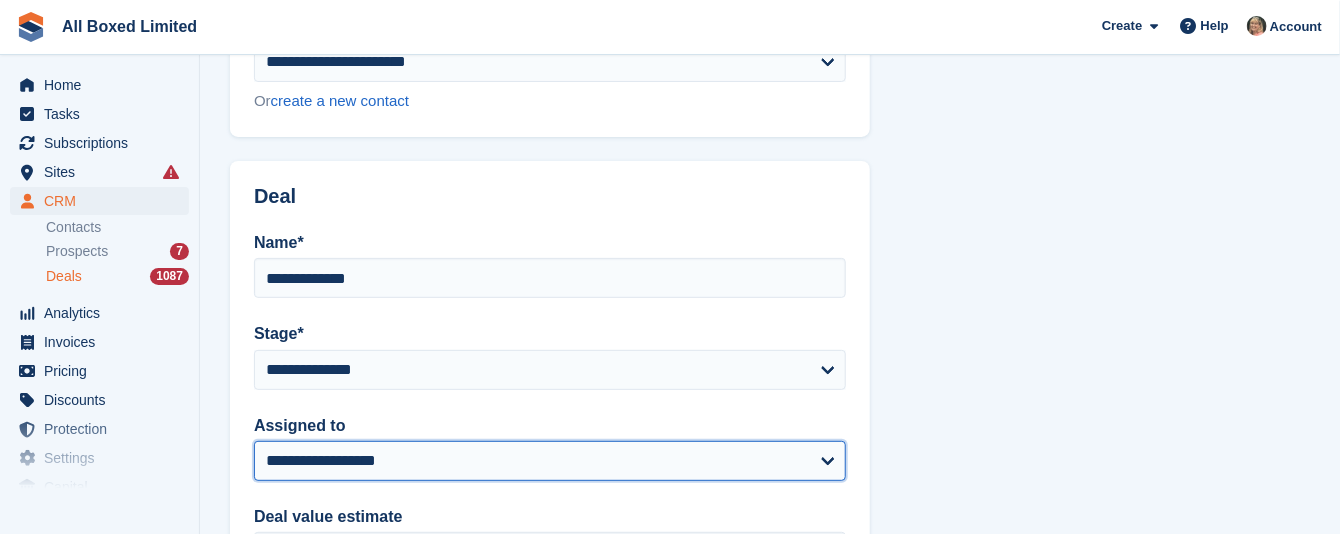 click on "**********" at bounding box center (550, 461) 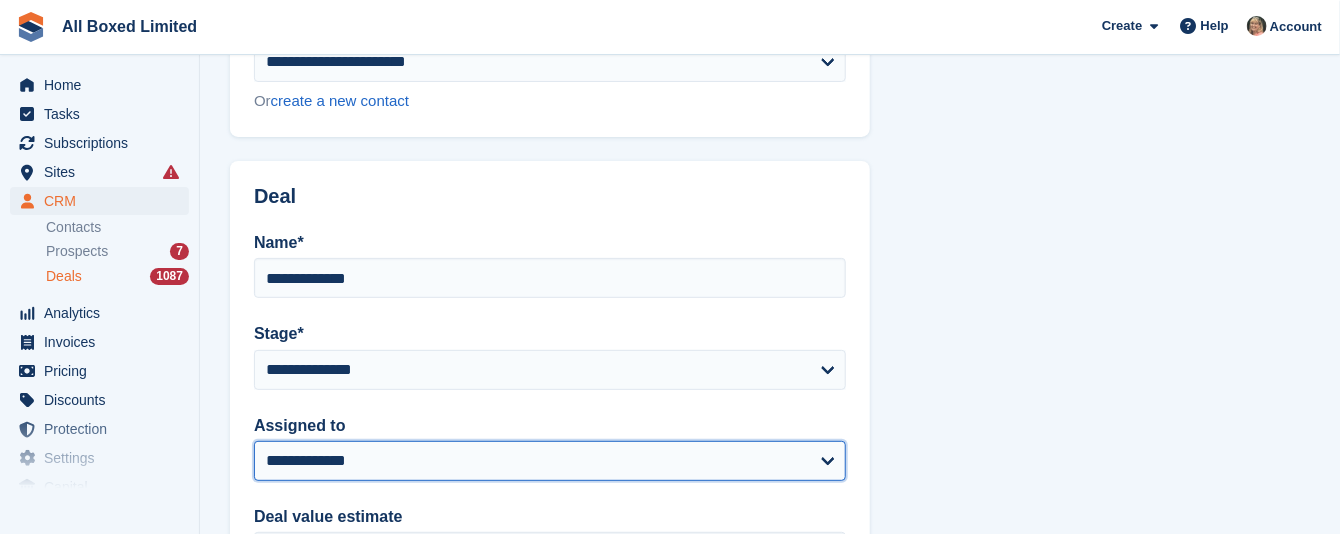click on "**********" at bounding box center [550, 461] 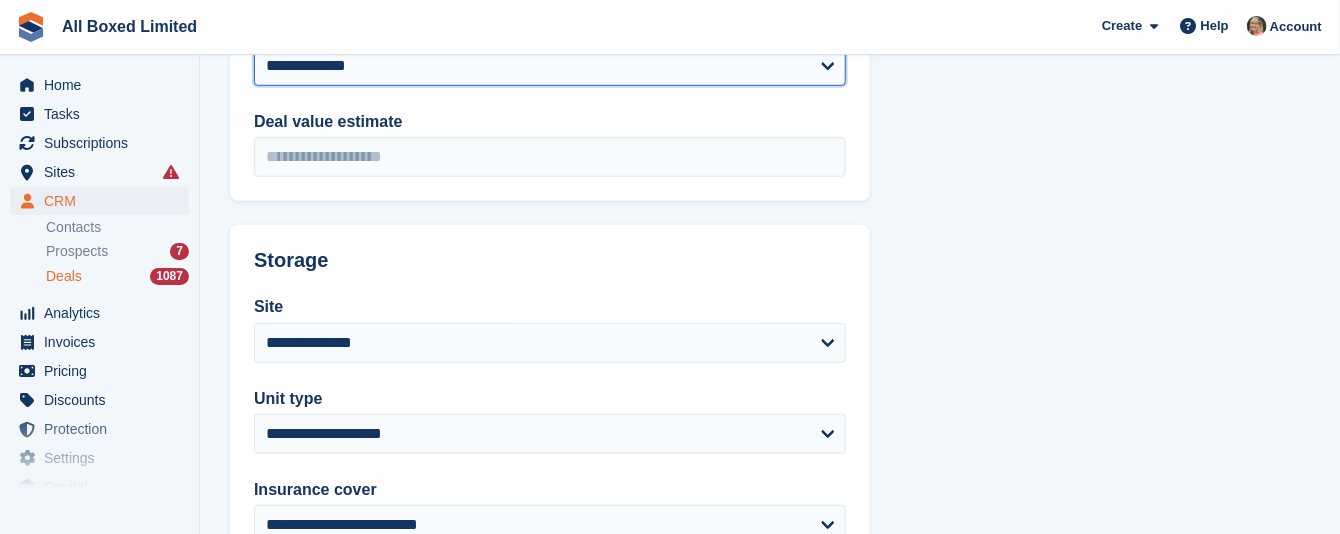 scroll, scrollTop: 600, scrollLeft: 0, axis: vertical 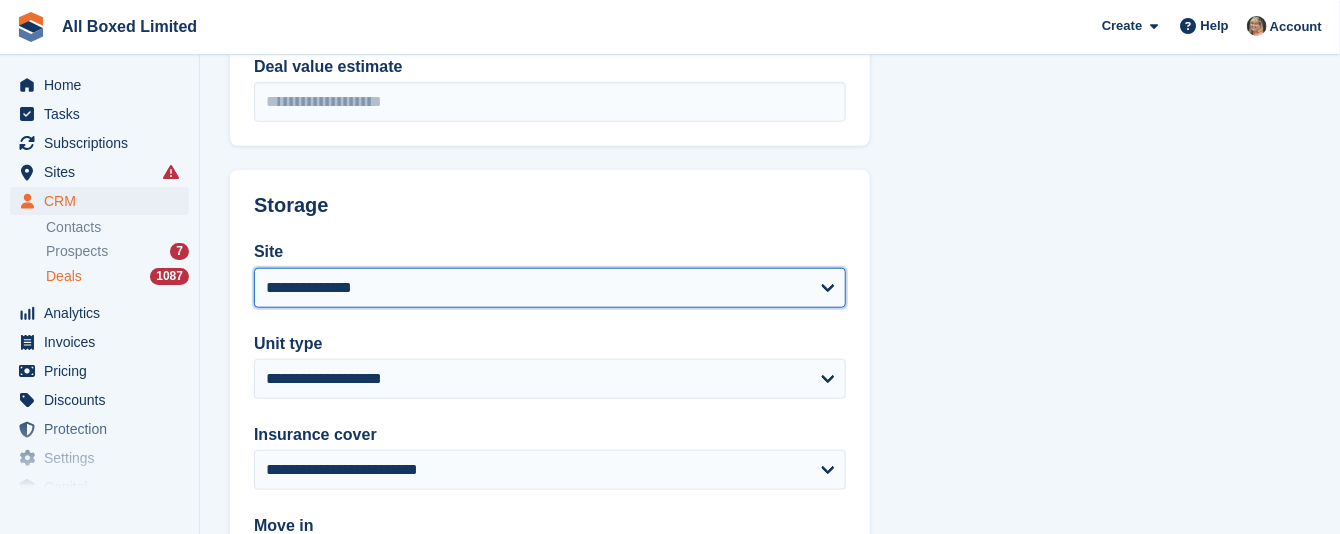 click on "**********" at bounding box center [550, 288] 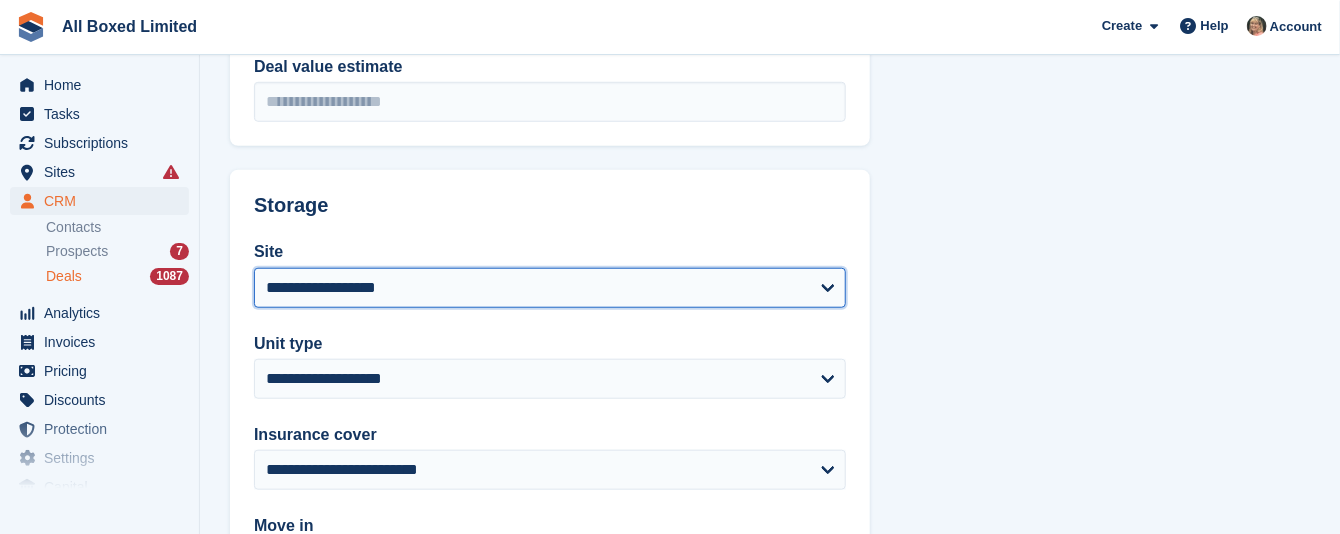 click on "**********" at bounding box center (550, 288) 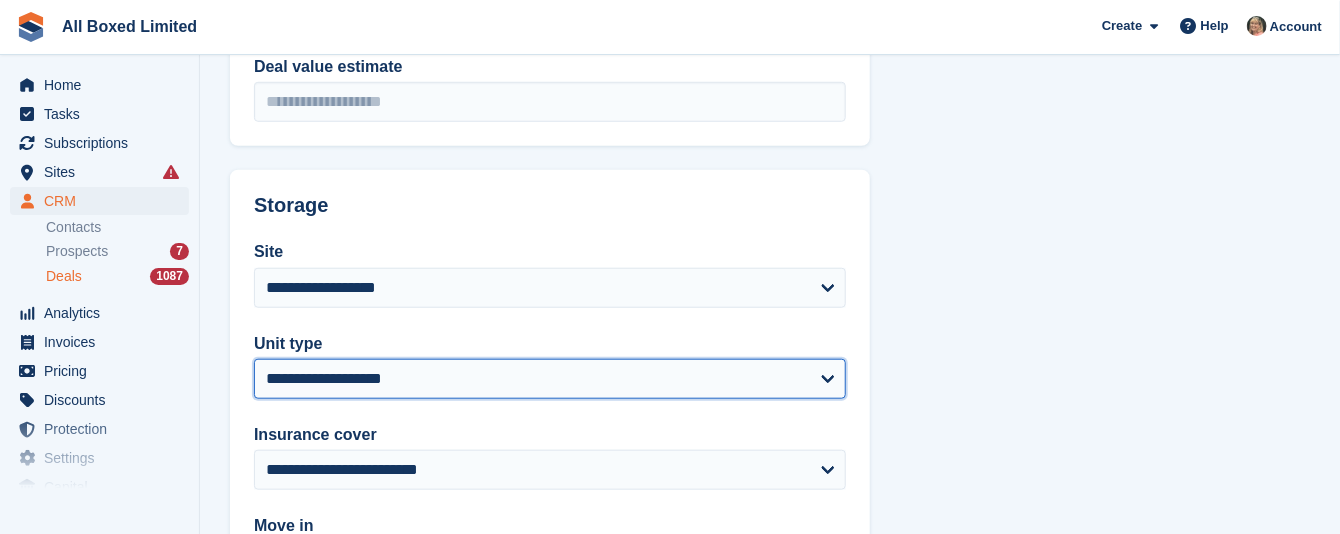 click on "**********" at bounding box center (550, 379) 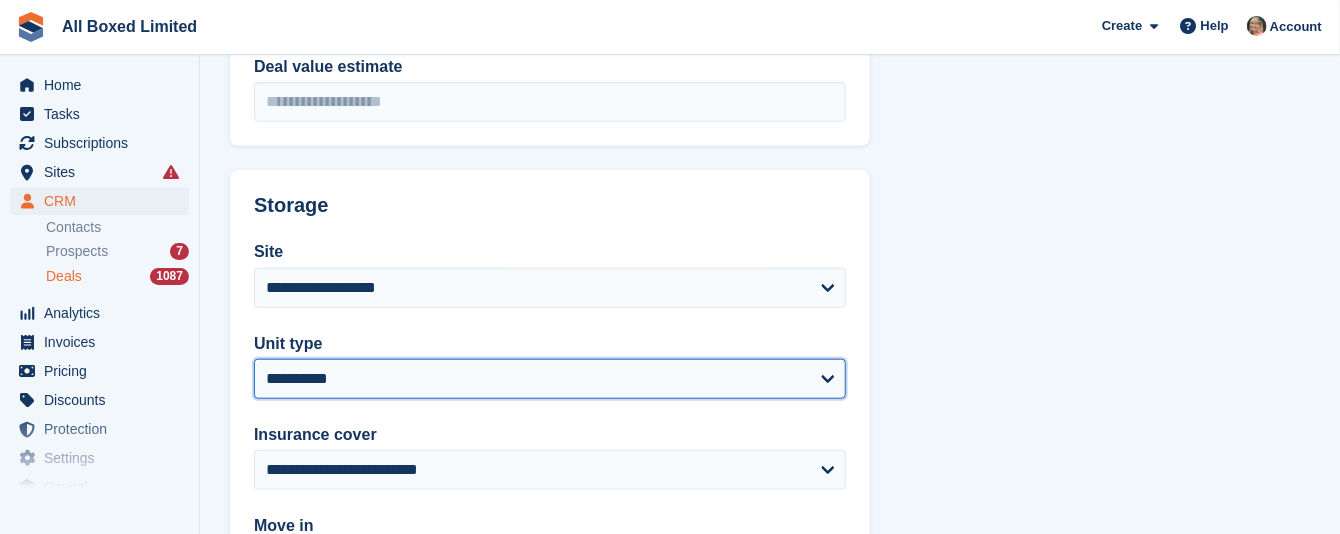 click on "**********" at bounding box center (550, 379) 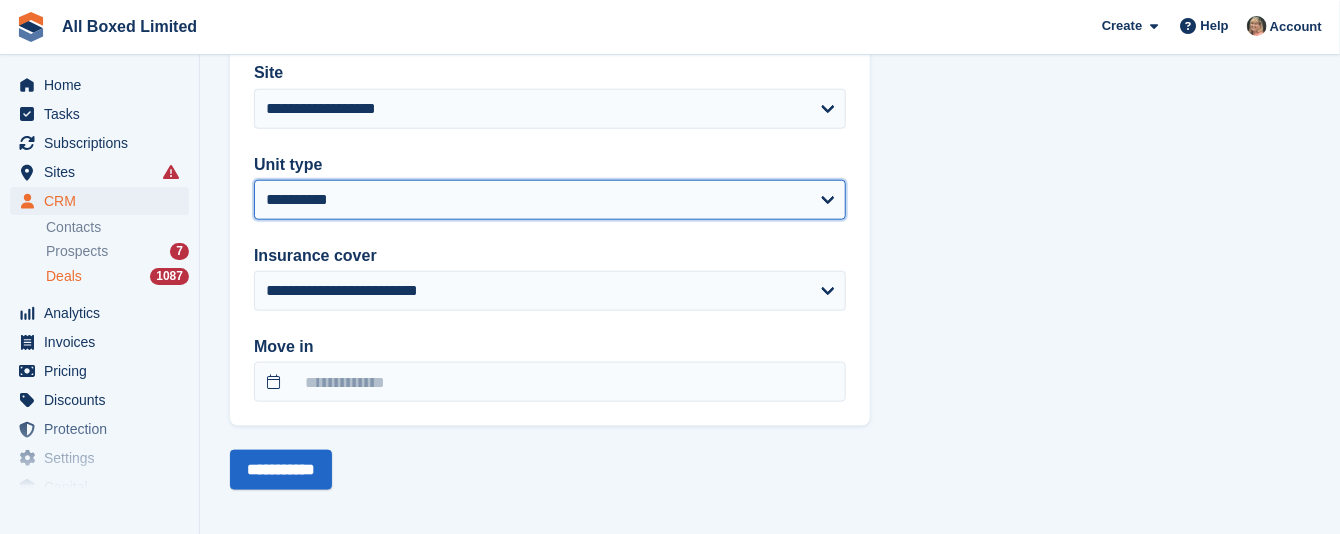scroll, scrollTop: 788, scrollLeft: 0, axis: vertical 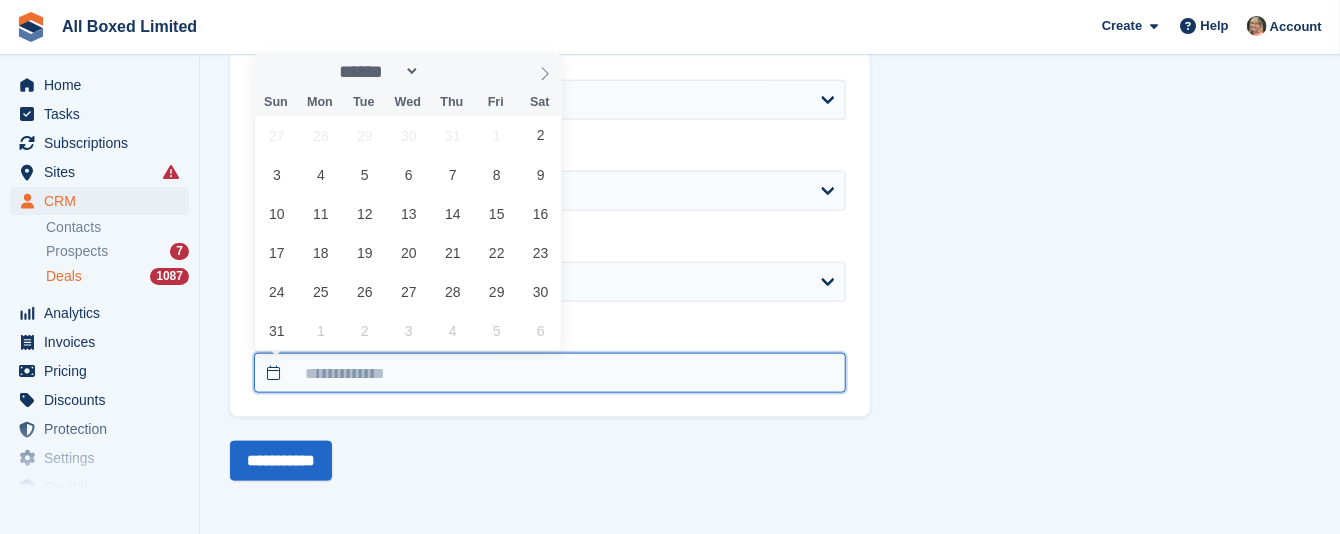 click at bounding box center [550, 373] 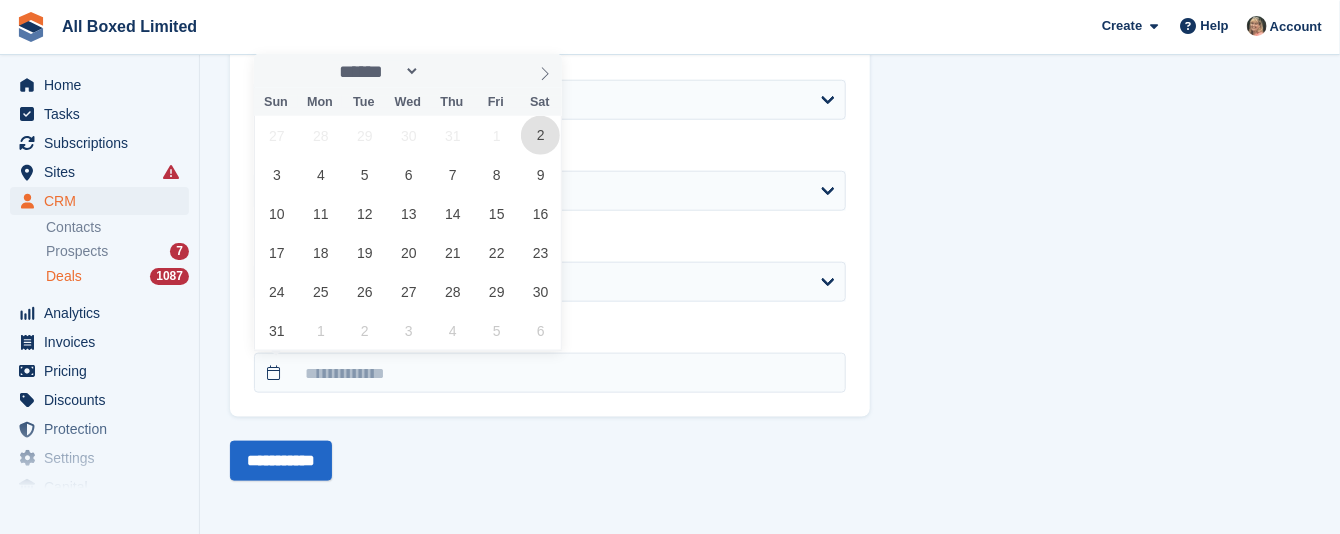 click on "2" at bounding box center (540, 135) 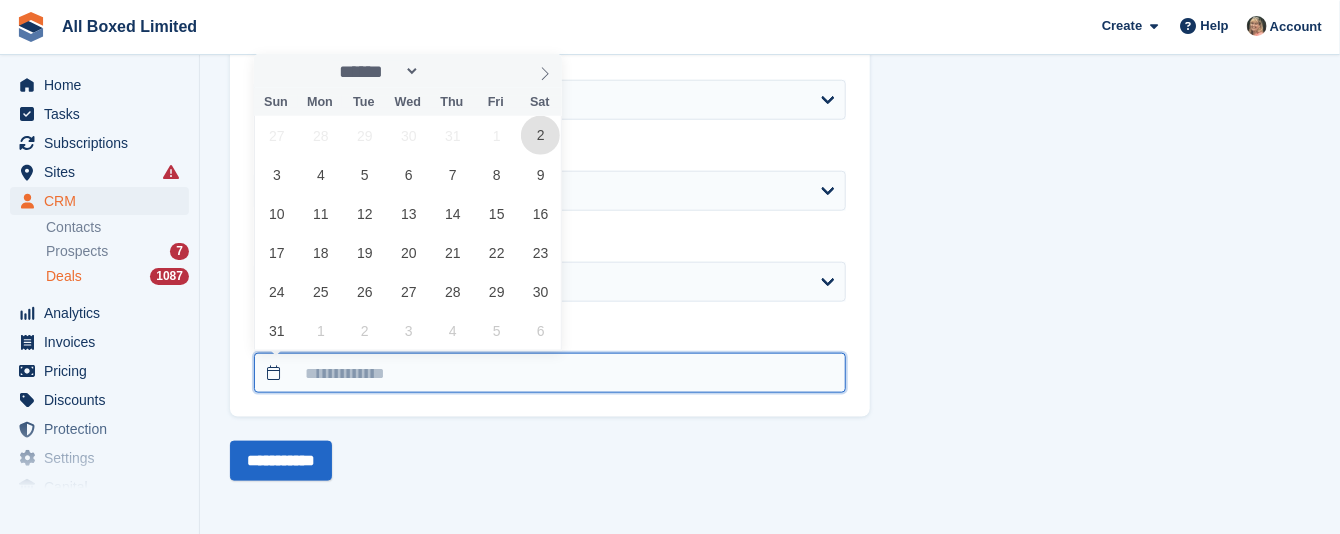 type on "**********" 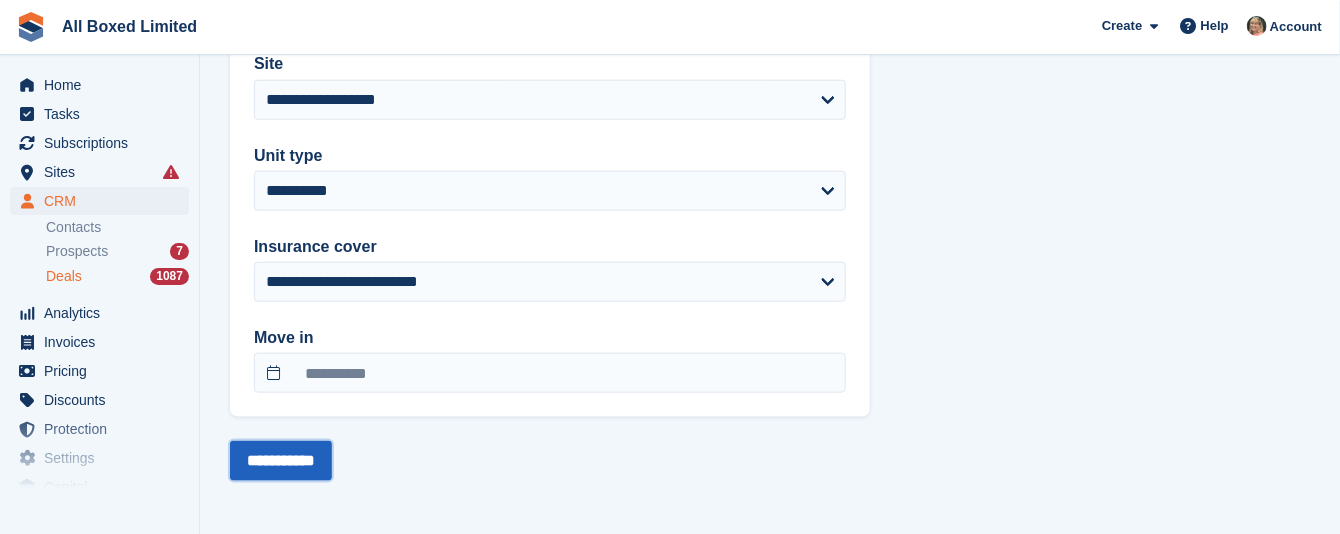 click on "**********" at bounding box center [281, 461] 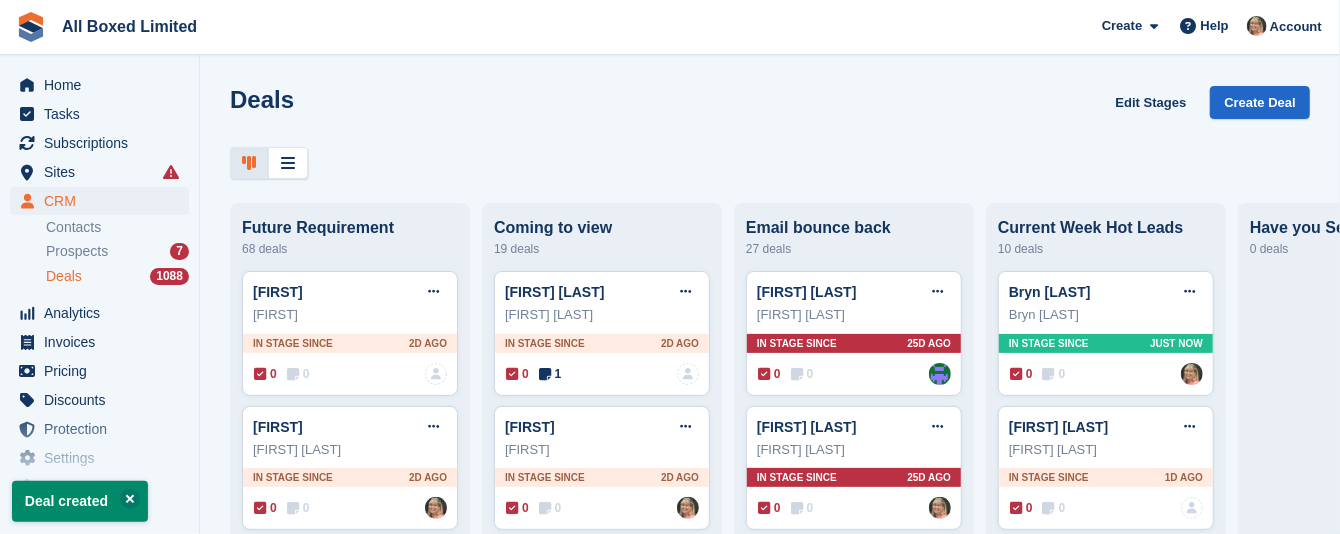 scroll, scrollTop: 0, scrollLeft: 0, axis: both 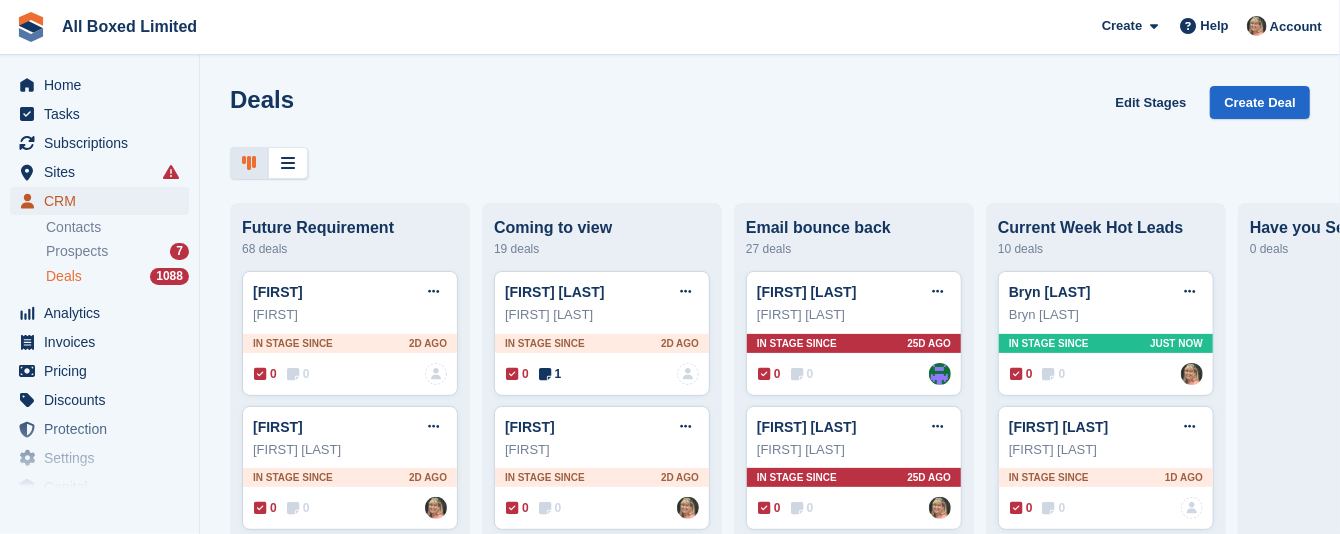 click on "CRM" at bounding box center [104, 201] 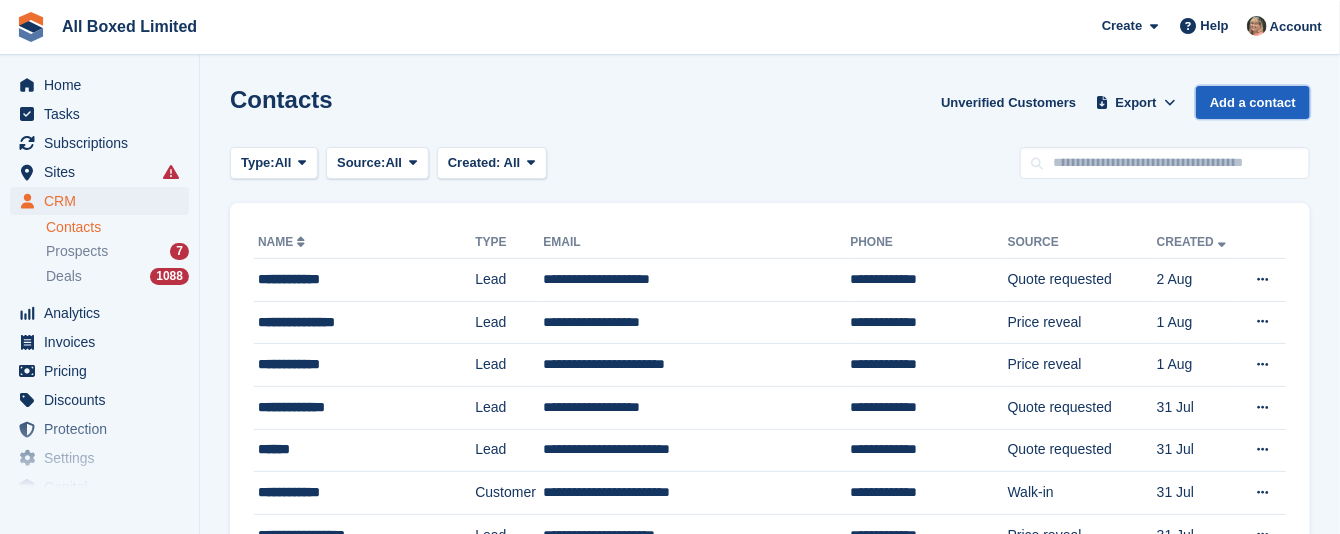 click on "Add a contact" at bounding box center (1253, 102) 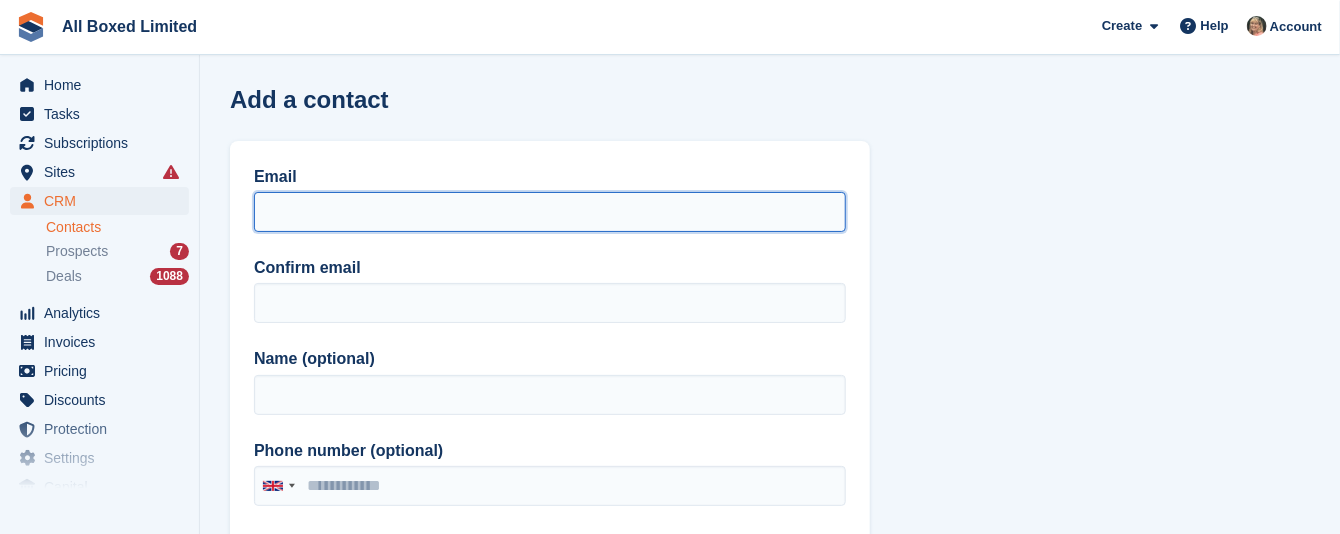 click on "Email" at bounding box center (550, 212) 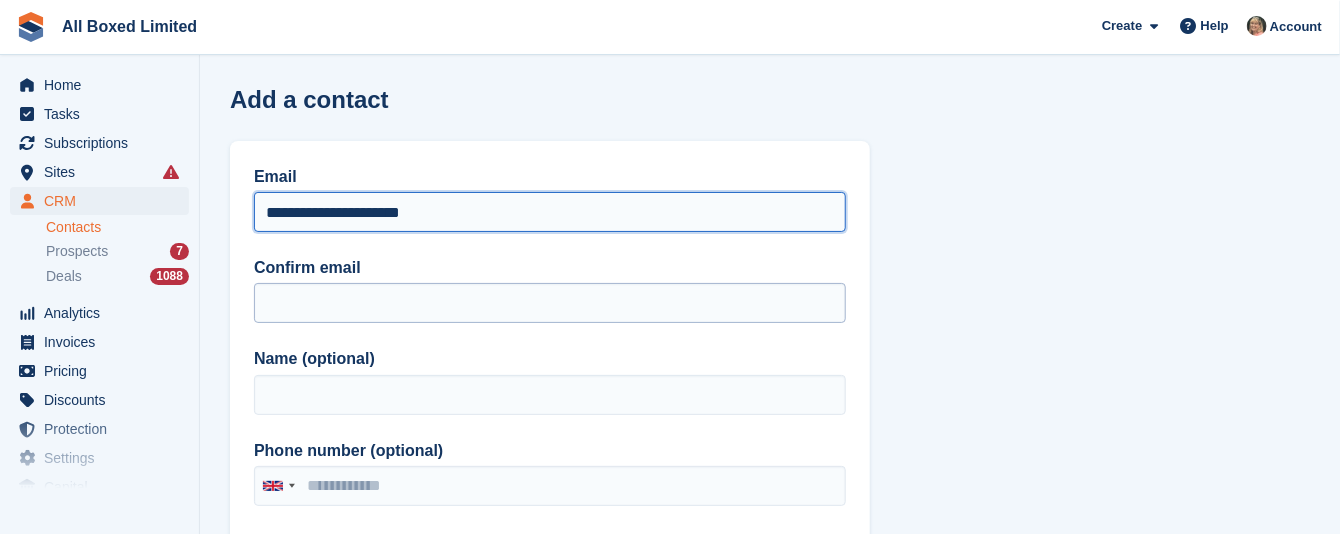 type on "**********" 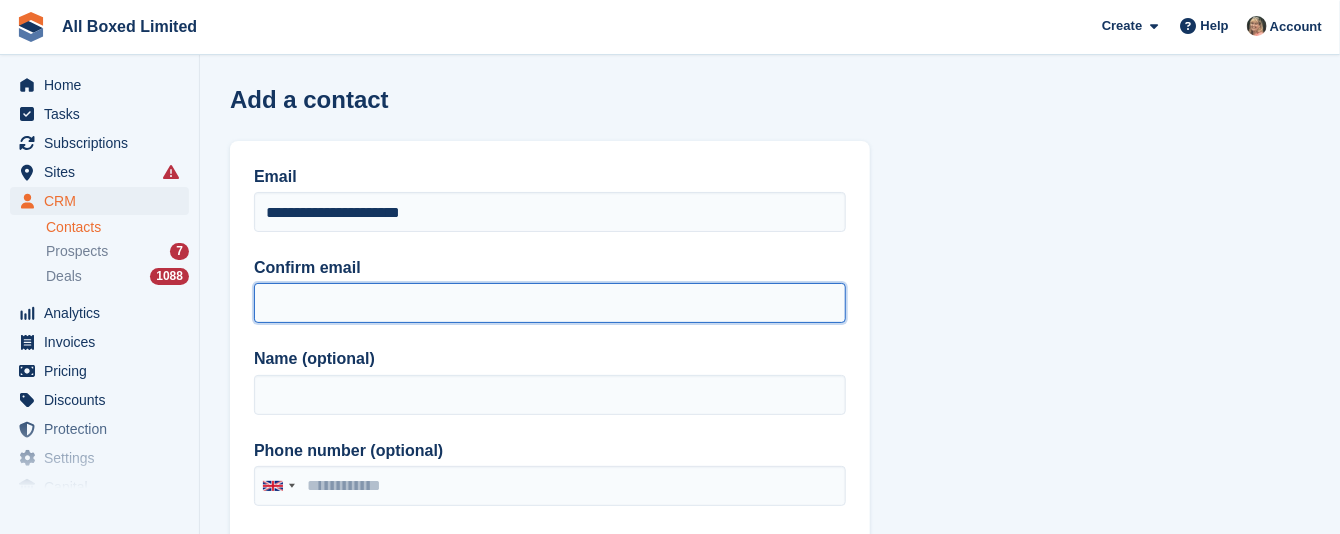 click on "Confirm email" at bounding box center [550, 303] 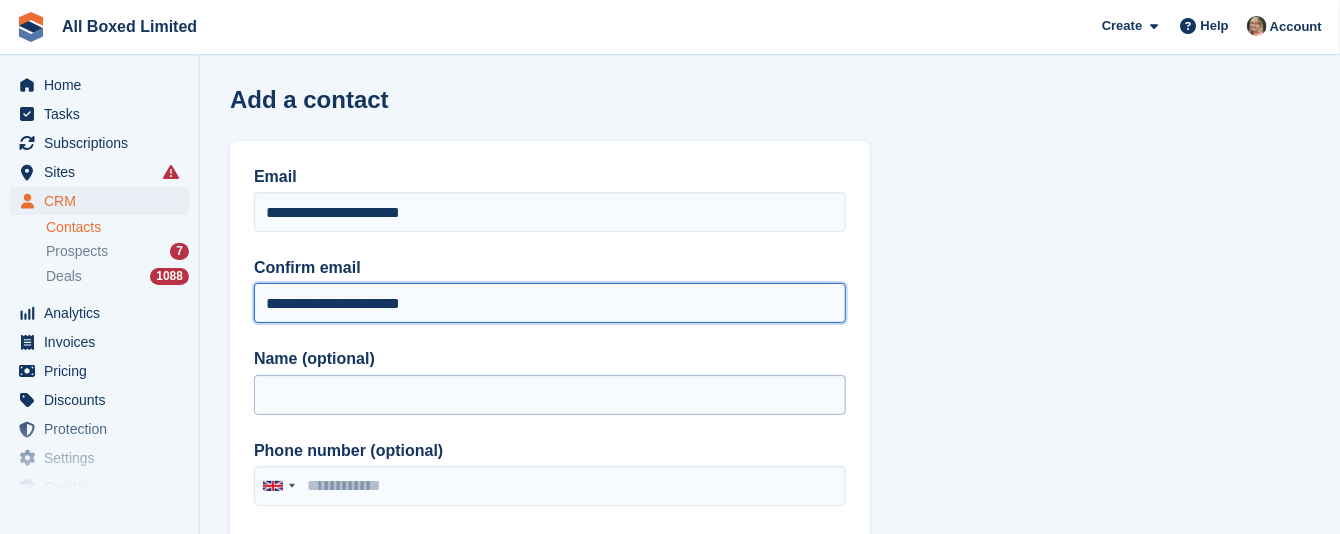 type on "**********" 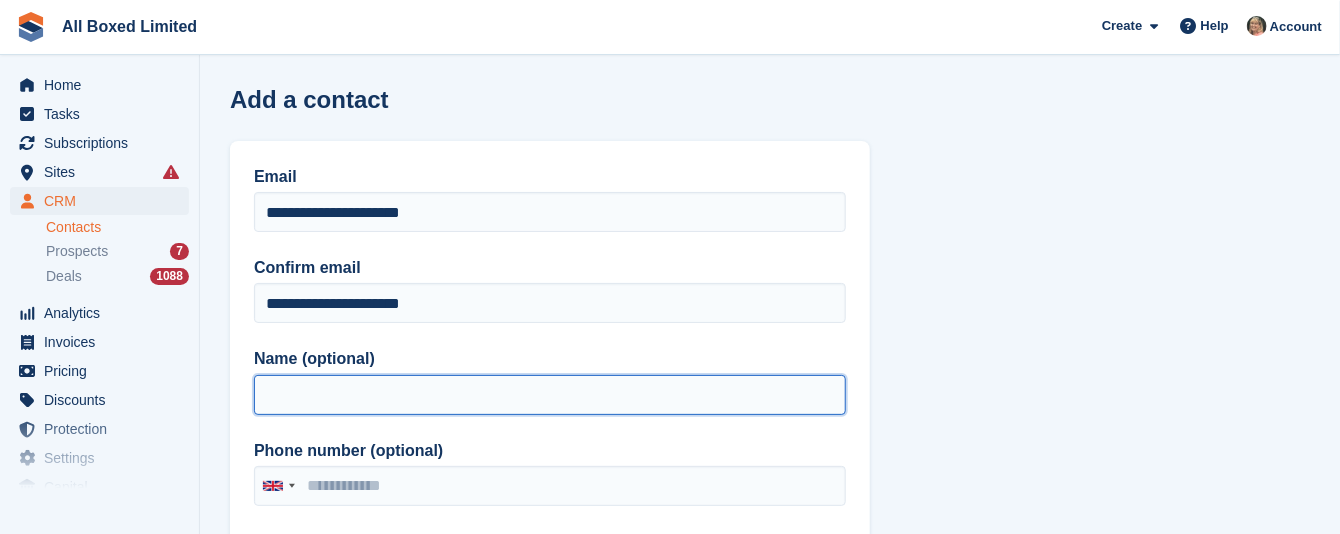 click on "Name (optional)" at bounding box center [550, 395] 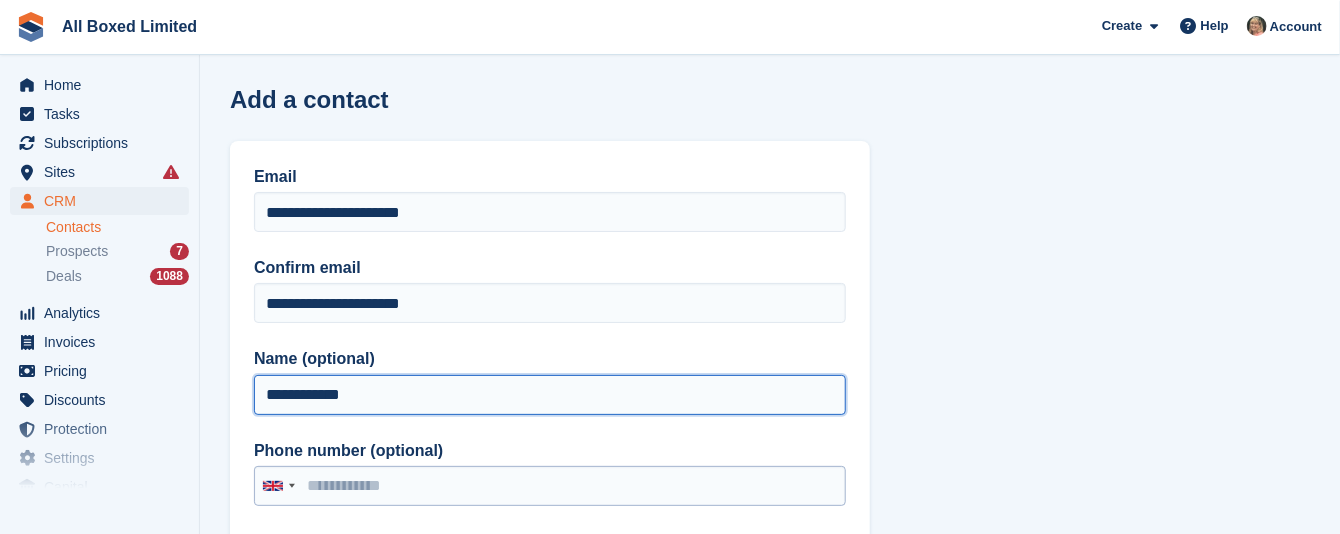 type on "**********" 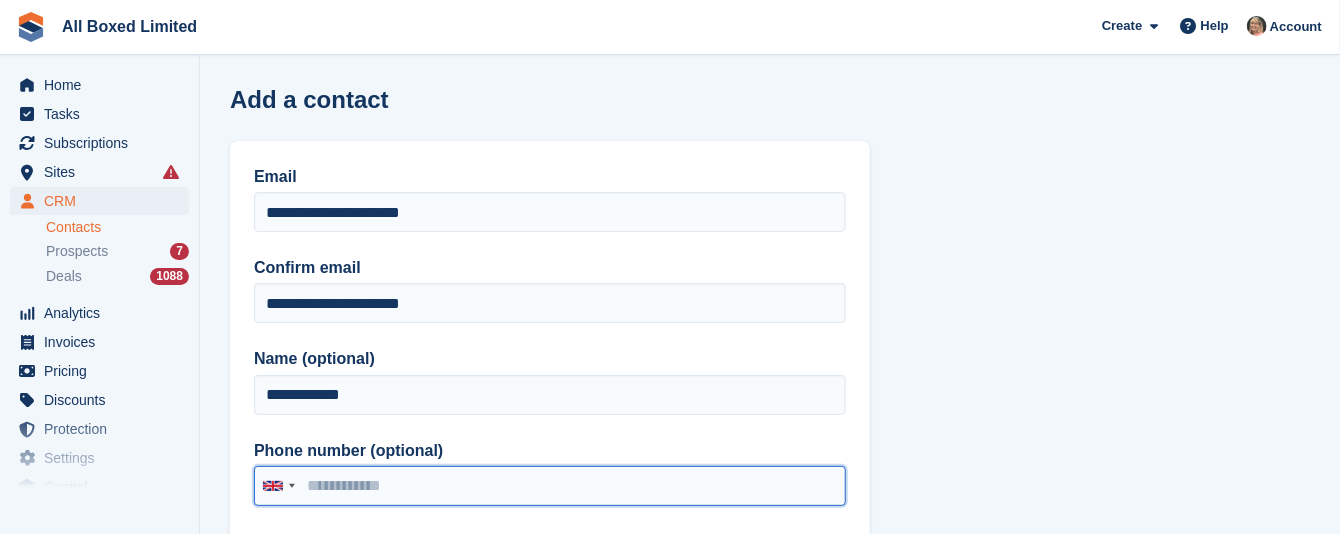 click on "Phone number (optional)" at bounding box center (550, 486) 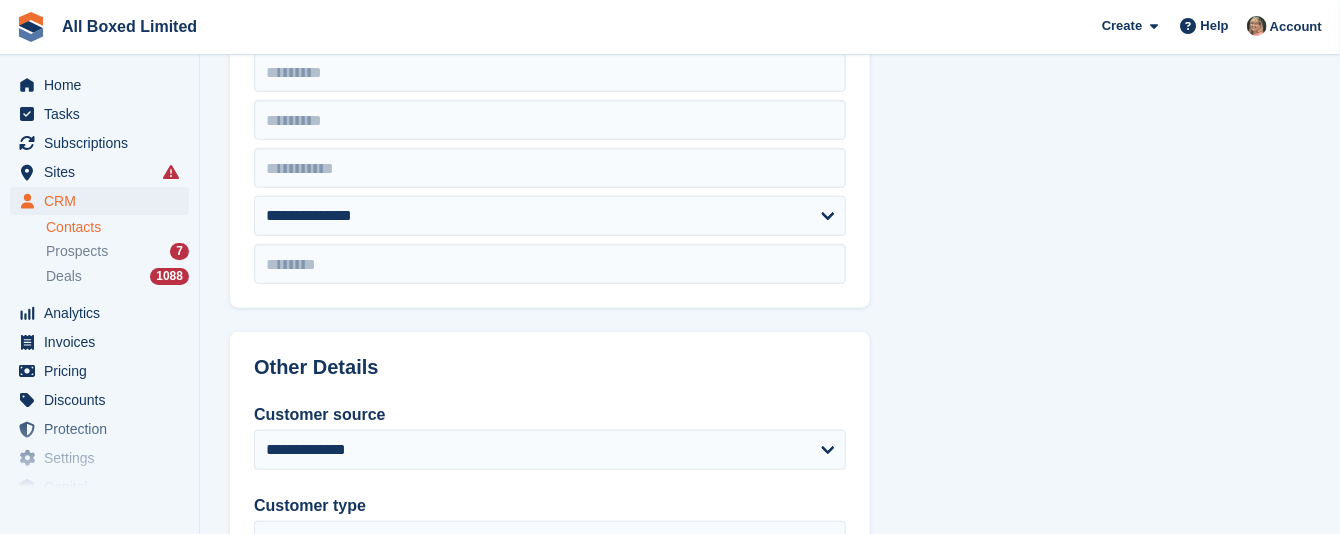 scroll, scrollTop: 600, scrollLeft: 0, axis: vertical 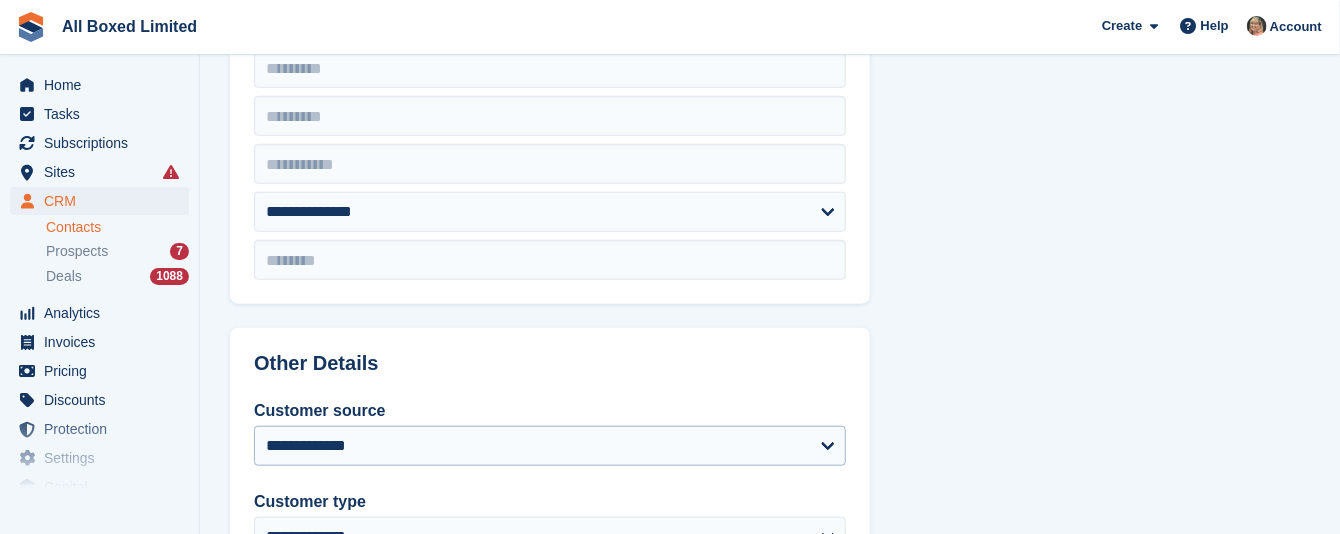 type on "**********" 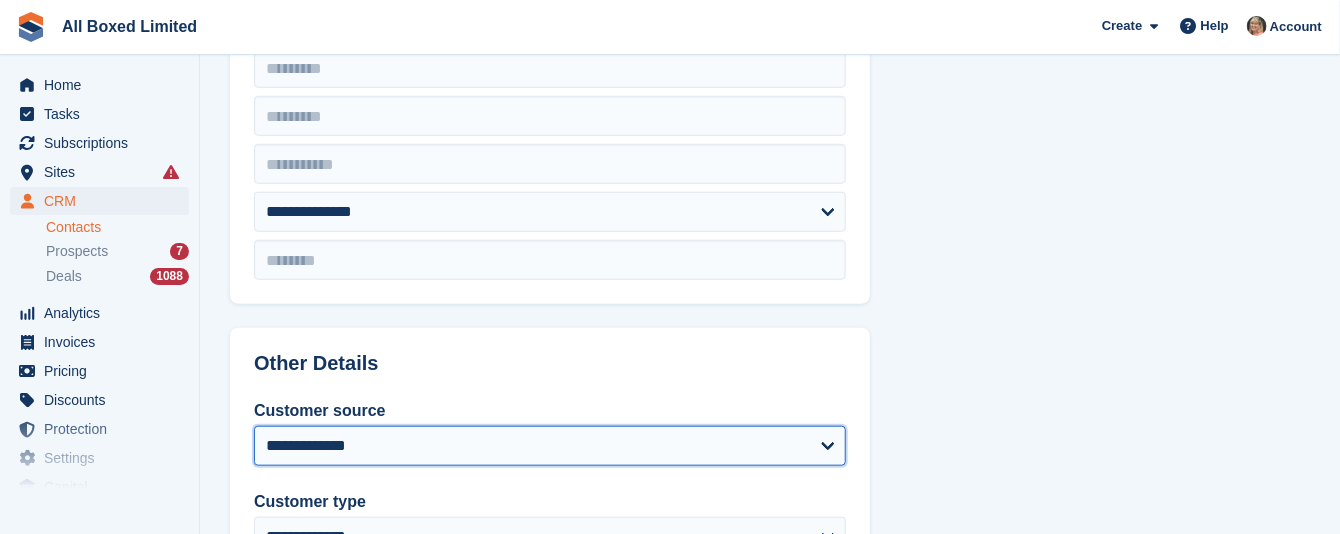 click on "**********" at bounding box center [550, 446] 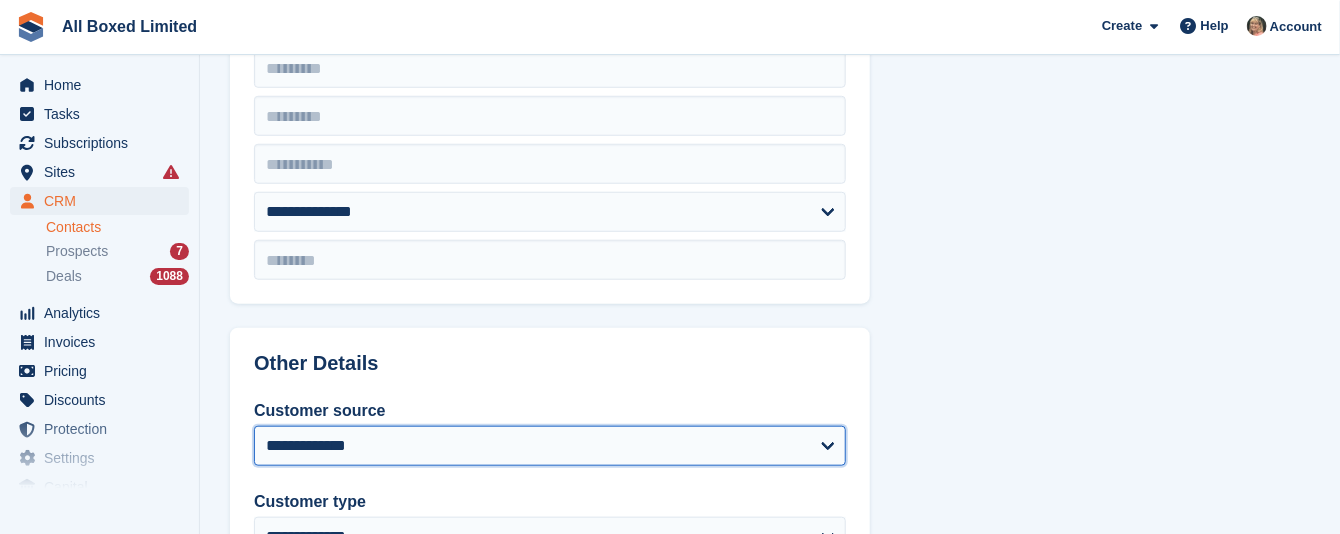 select on "*******" 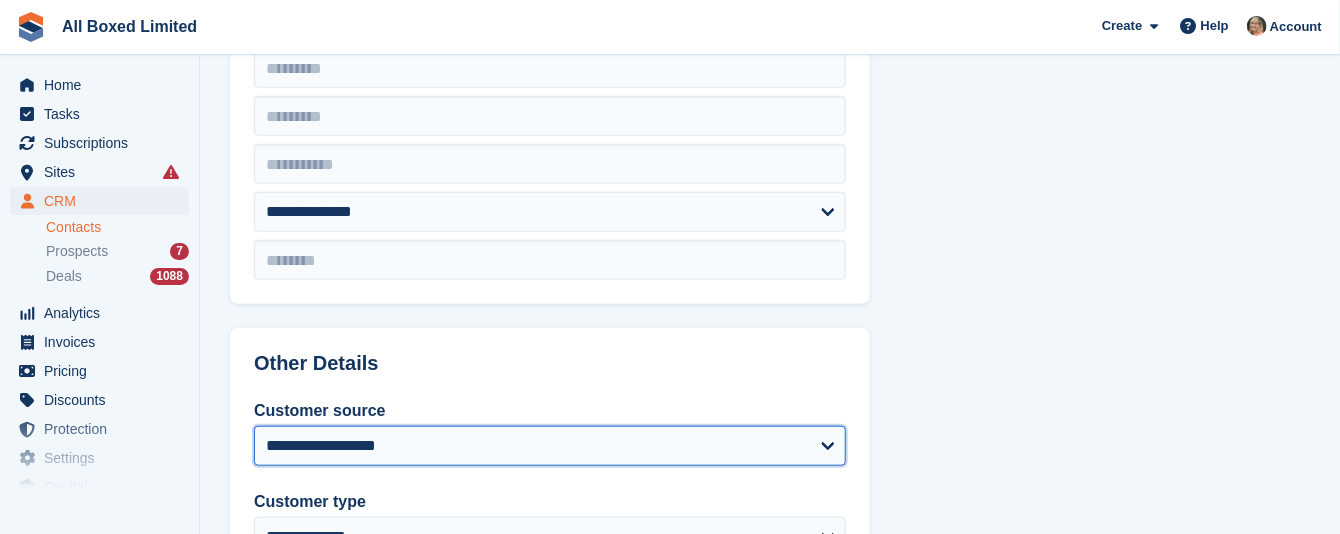 click on "**********" at bounding box center [550, 446] 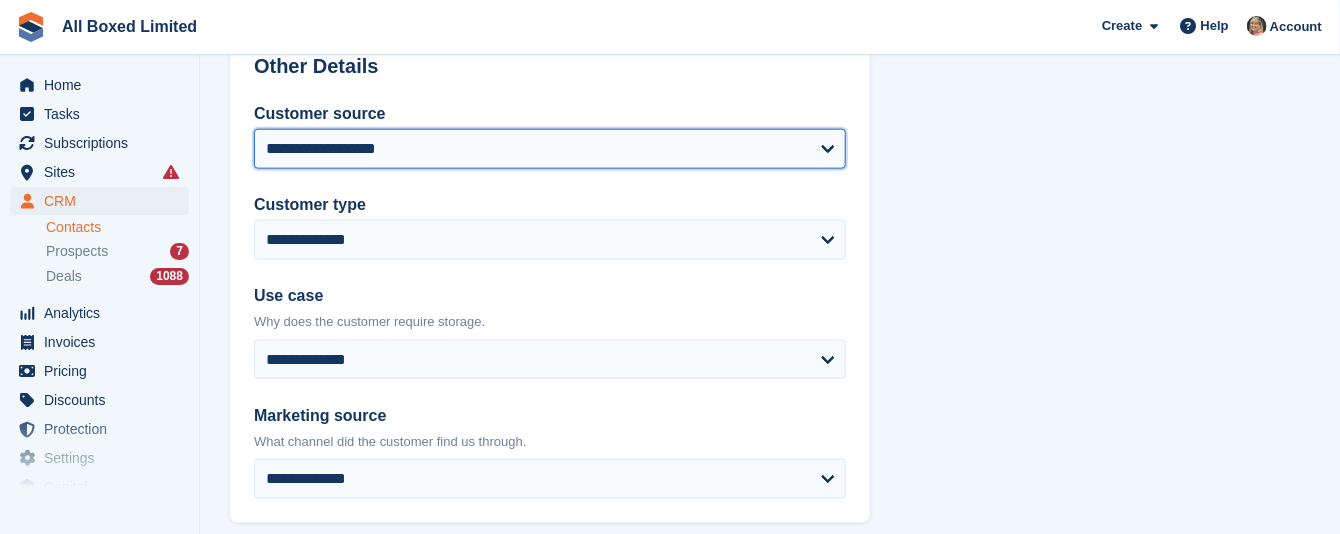 scroll, scrollTop: 900, scrollLeft: 0, axis: vertical 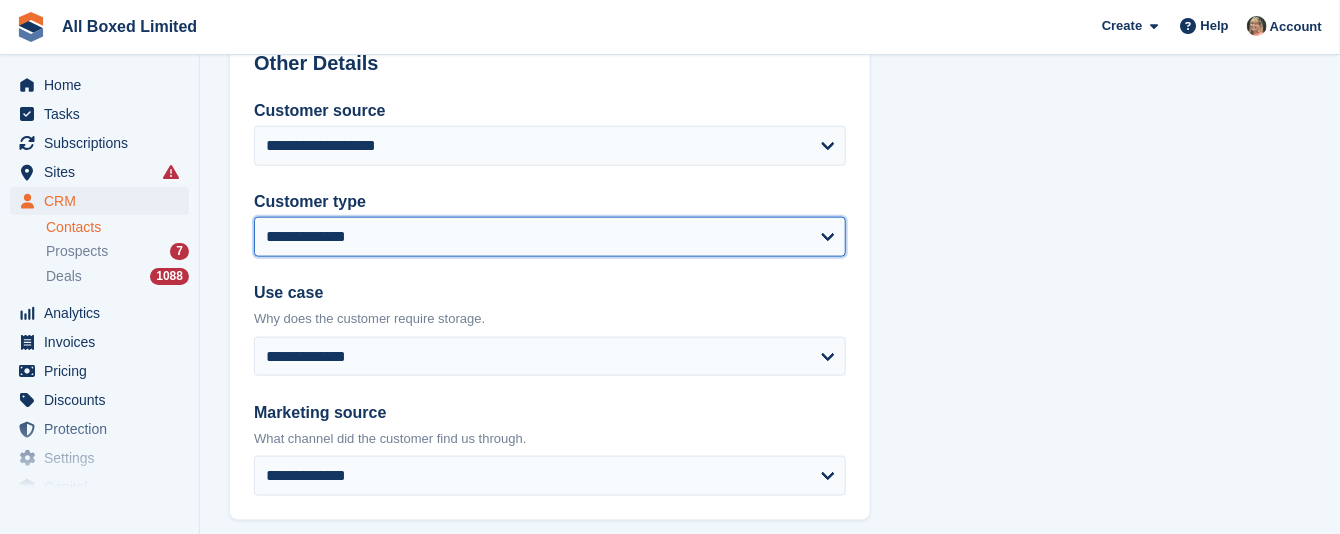 click on "**********" at bounding box center [550, 237] 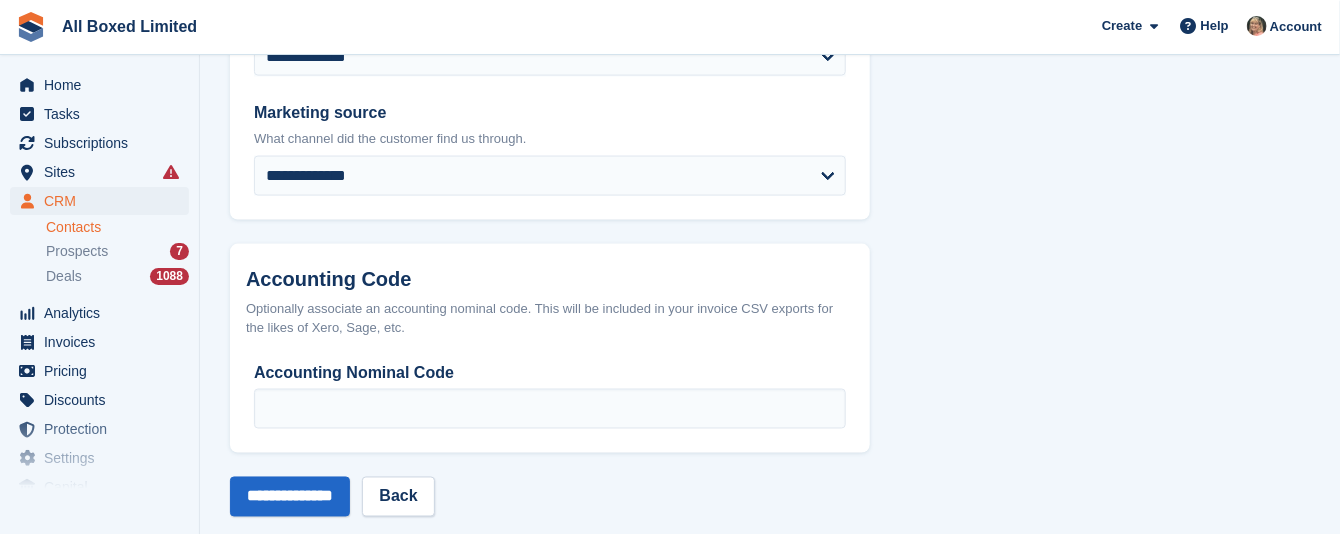 scroll, scrollTop: 1050, scrollLeft: 0, axis: vertical 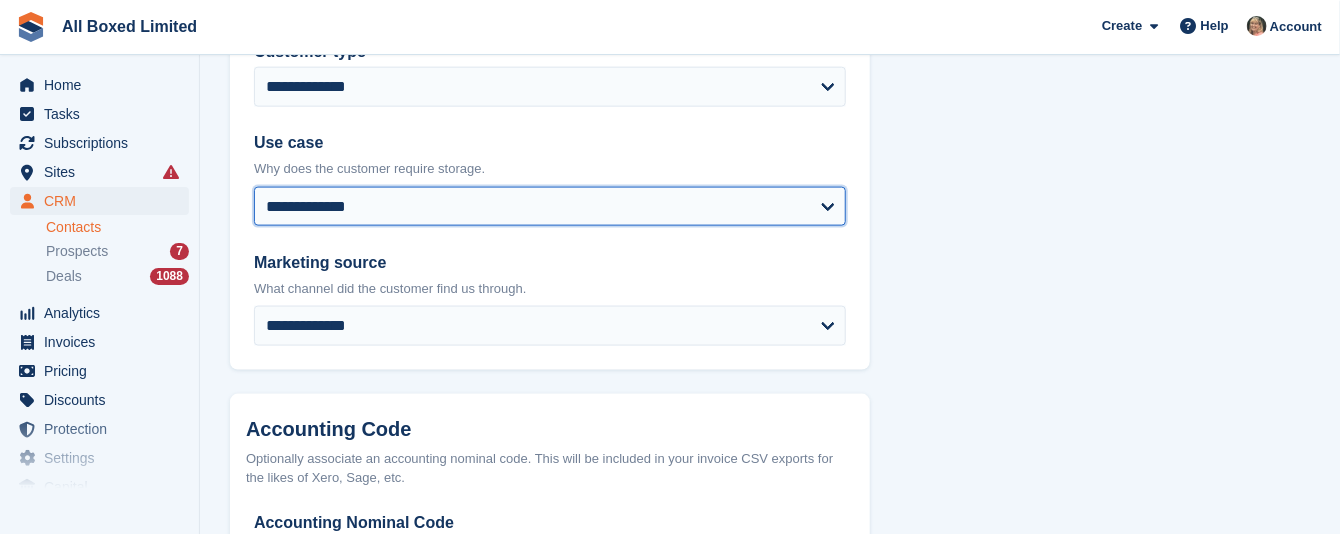 click on "**********" at bounding box center [550, 207] 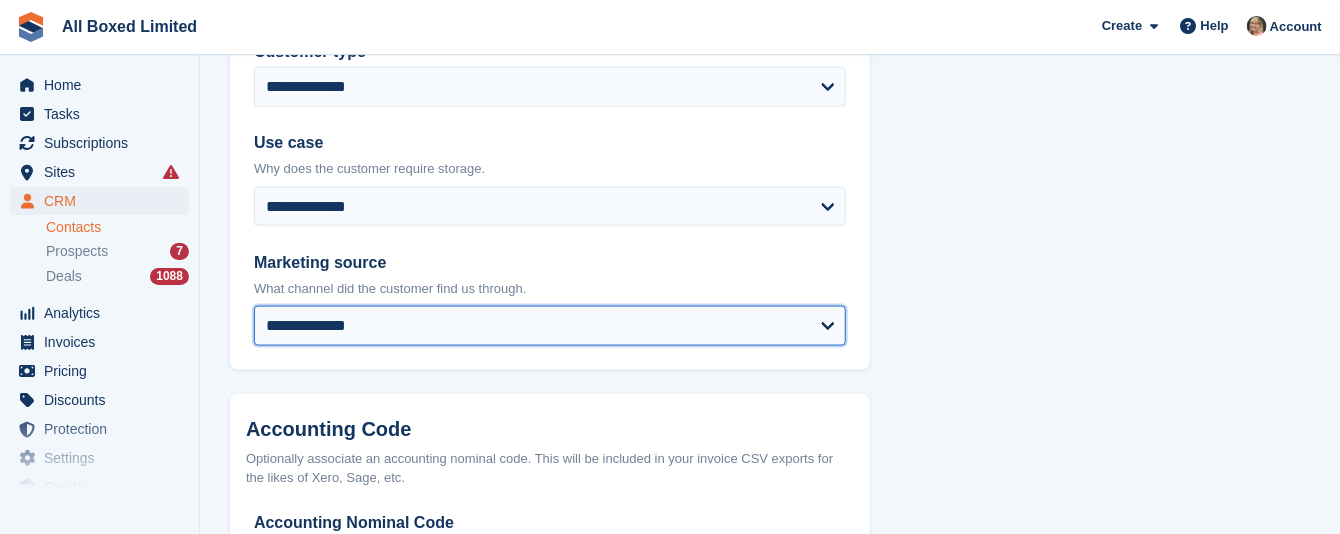 click on "**********" at bounding box center (550, 326) 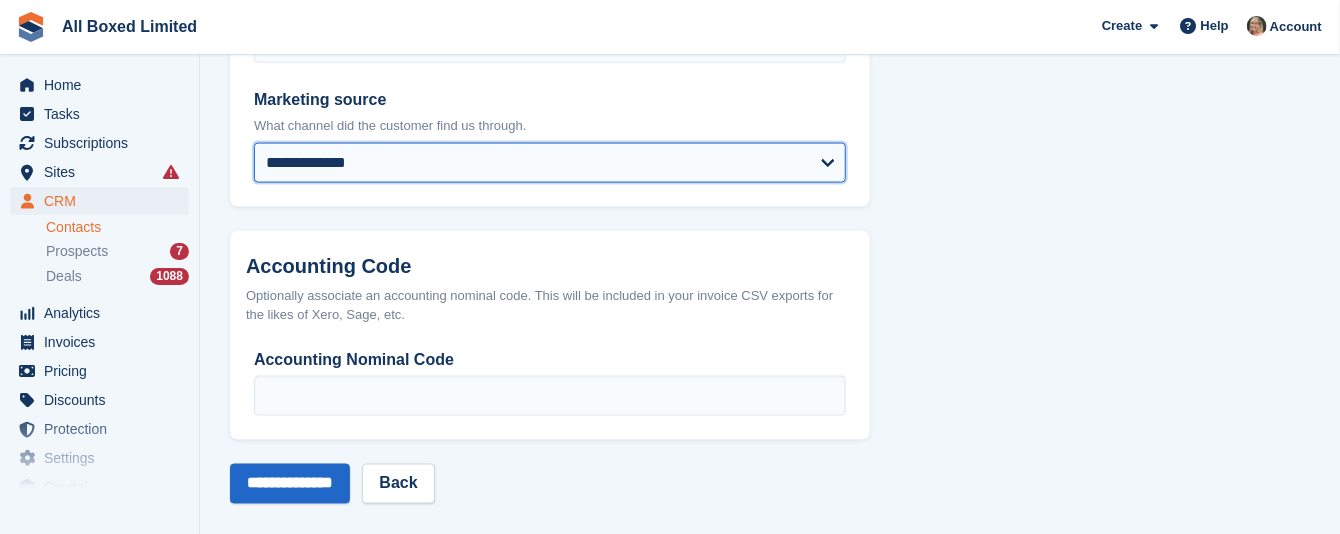 scroll, scrollTop: 1228, scrollLeft: 0, axis: vertical 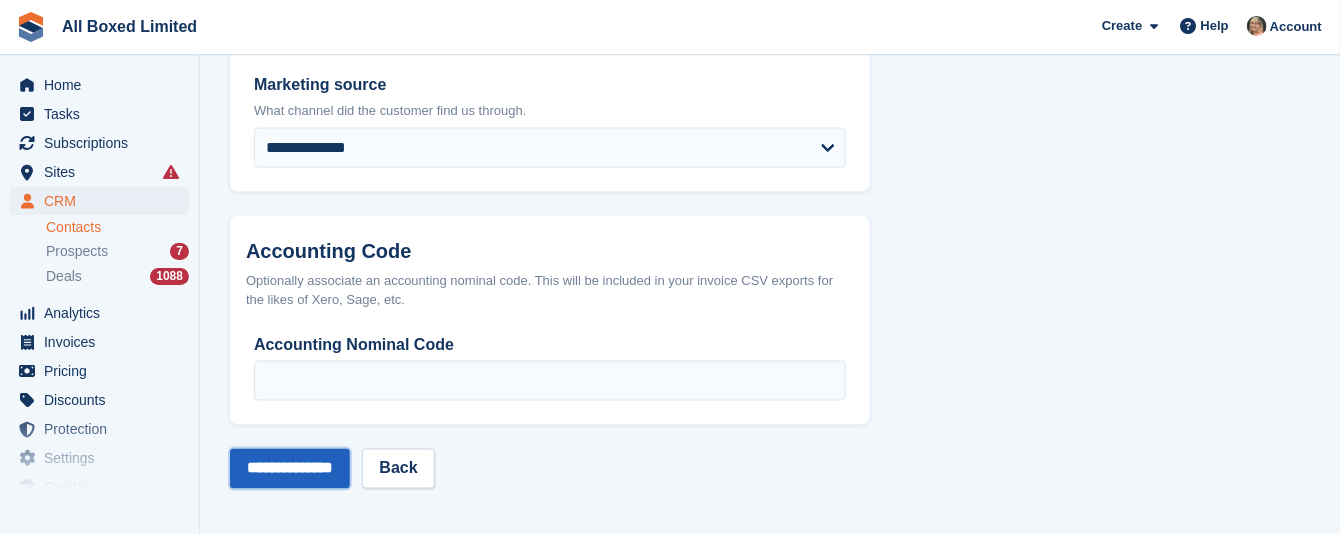 click on "**********" at bounding box center (290, 469) 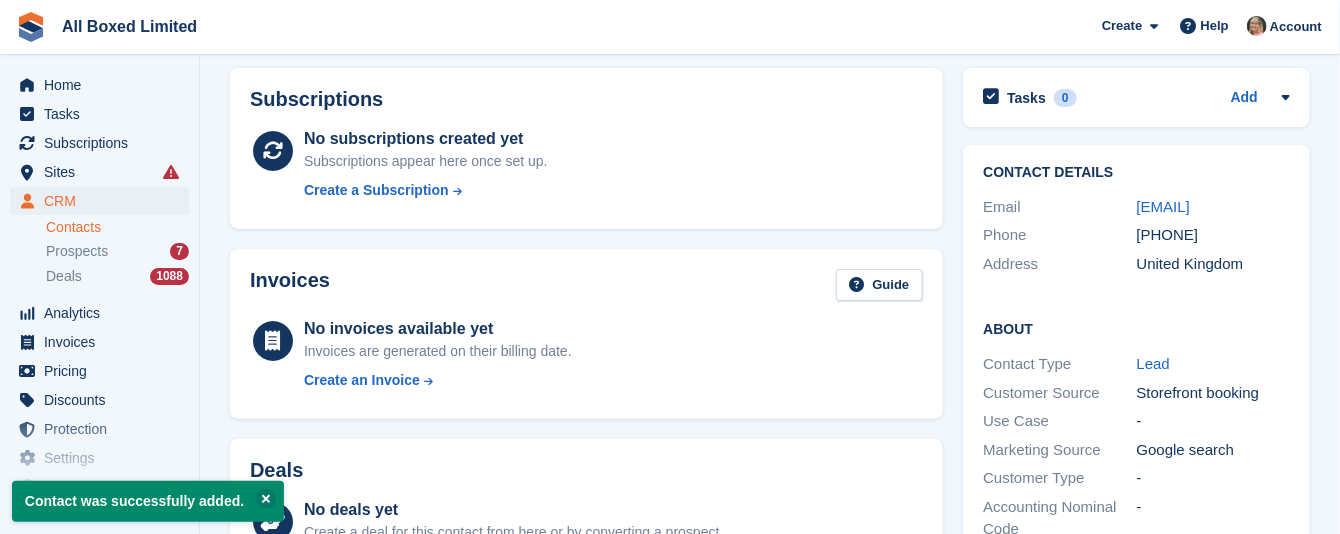 scroll, scrollTop: 150, scrollLeft: 0, axis: vertical 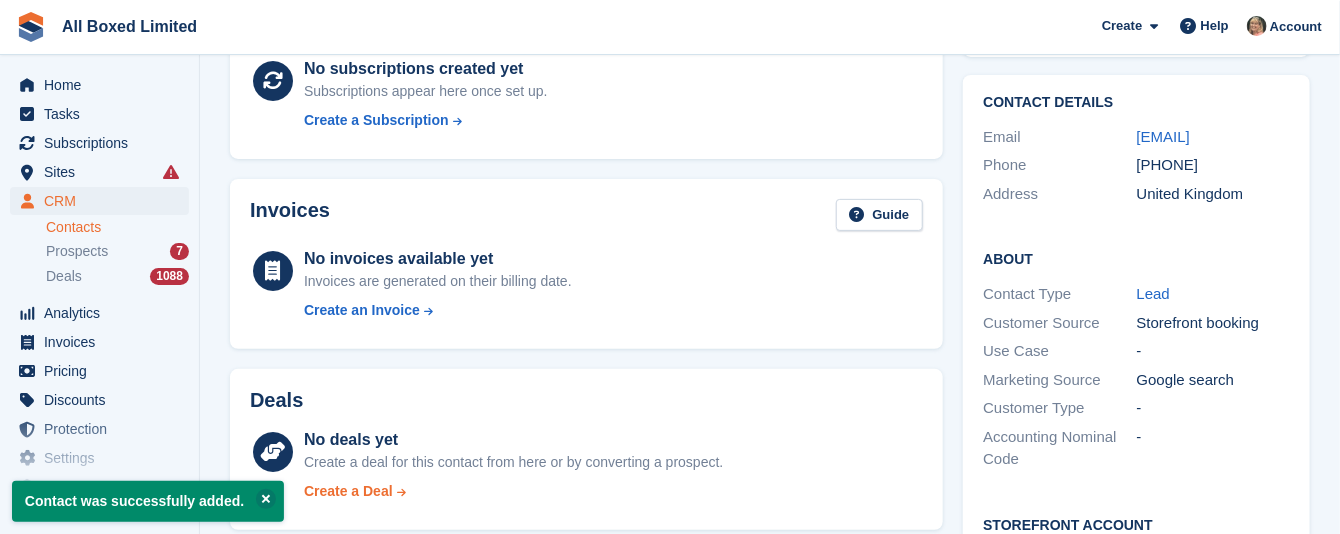 click on "Create a Deal" at bounding box center [348, 491] 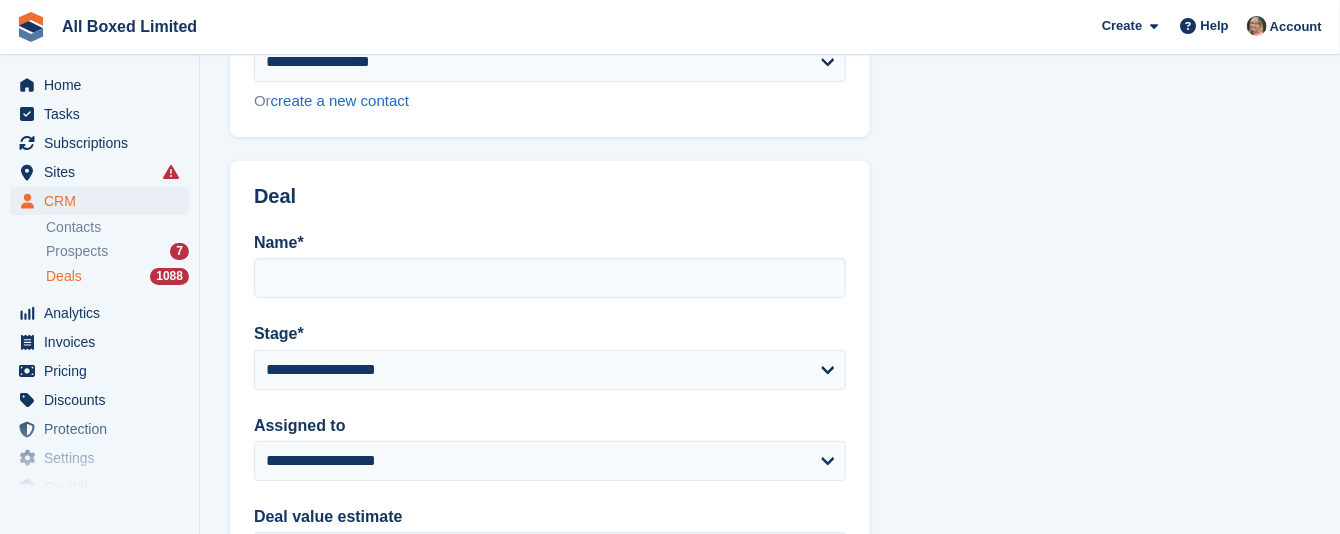 scroll, scrollTop: 0, scrollLeft: 0, axis: both 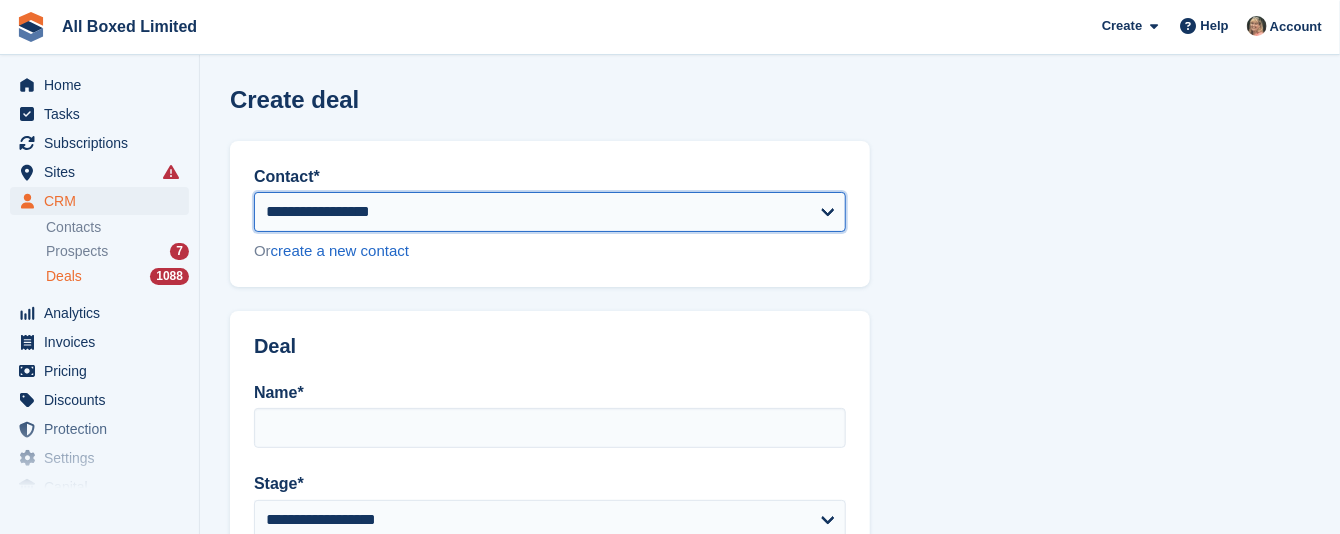 click on "**********" at bounding box center [550, 212] 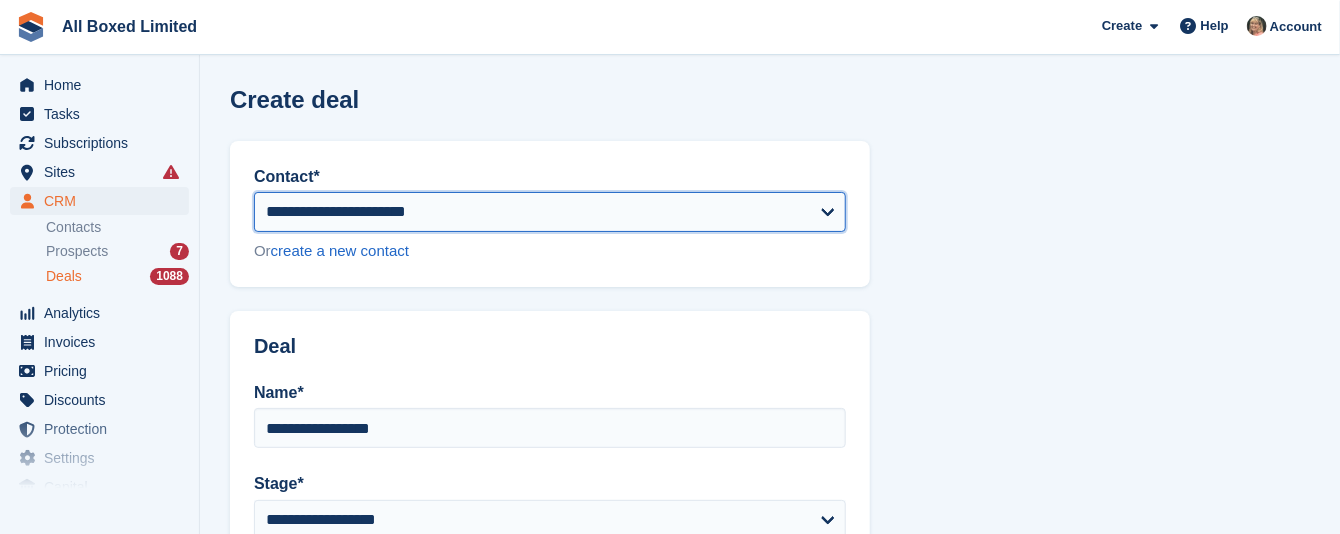 click on "**********" at bounding box center [550, 212] 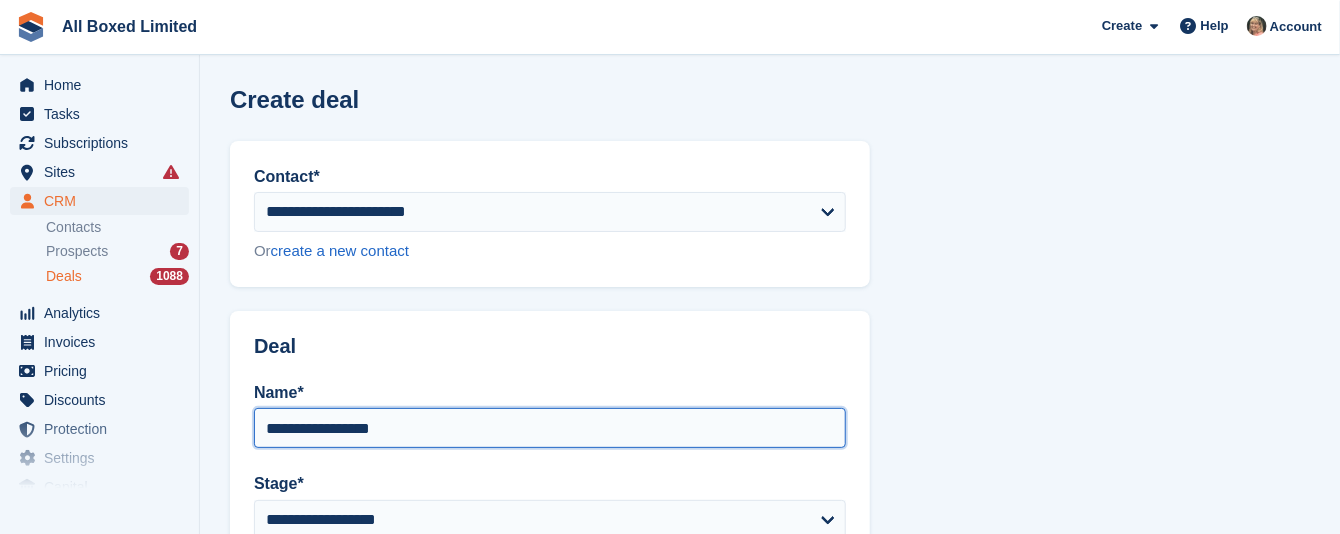 click on "**********" at bounding box center (550, 428) 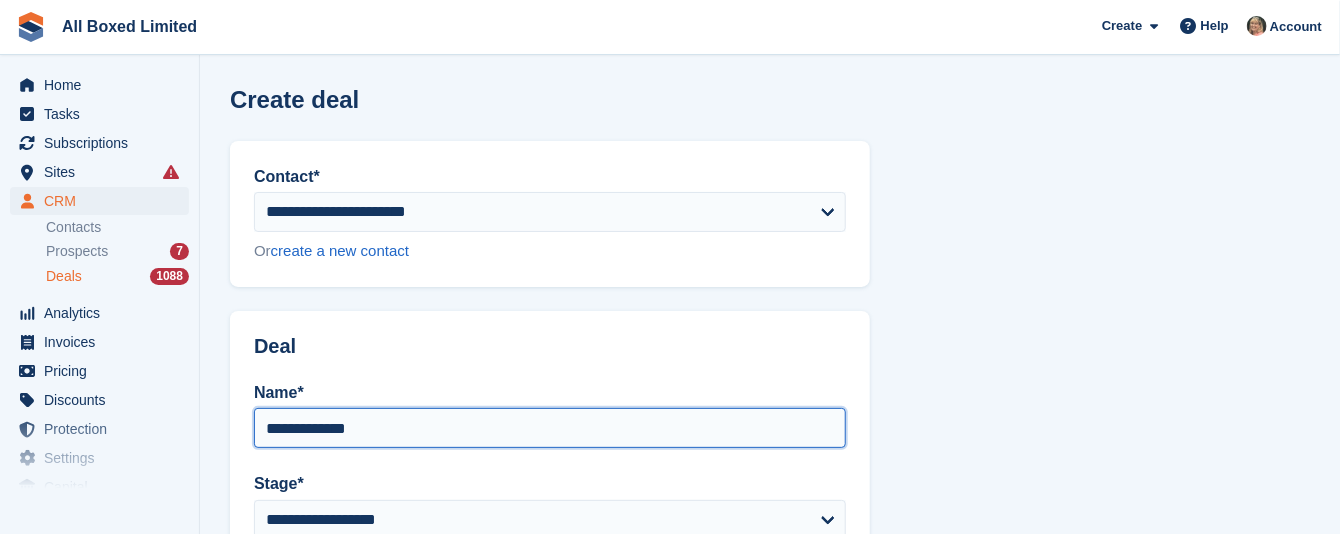 scroll, scrollTop: 150, scrollLeft: 0, axis: vertical 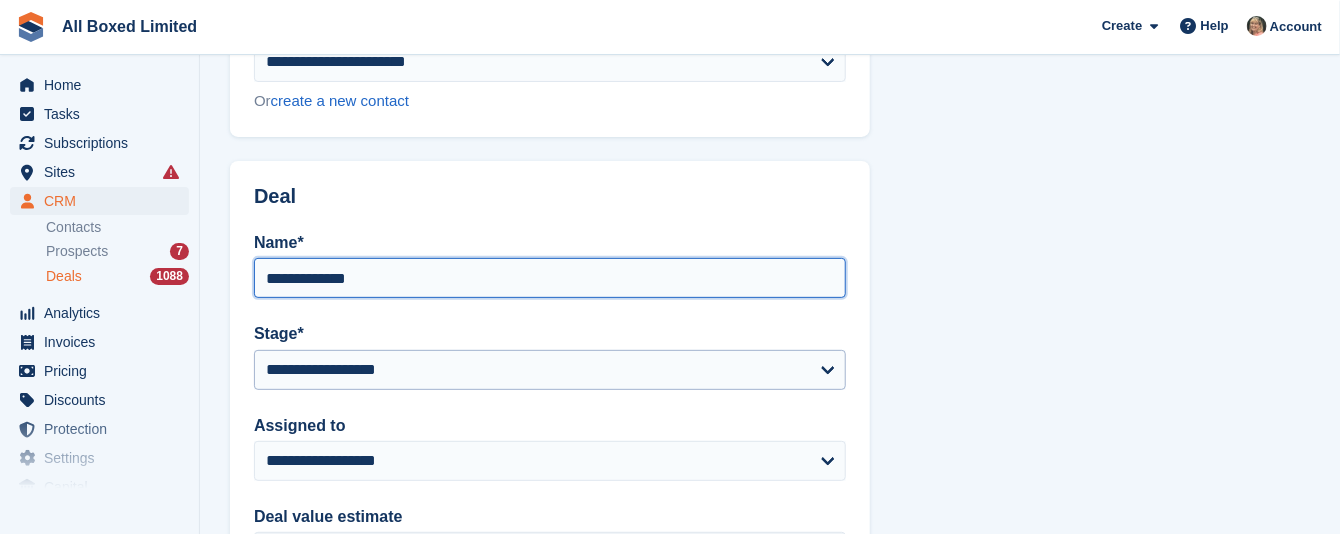 type on "**********" 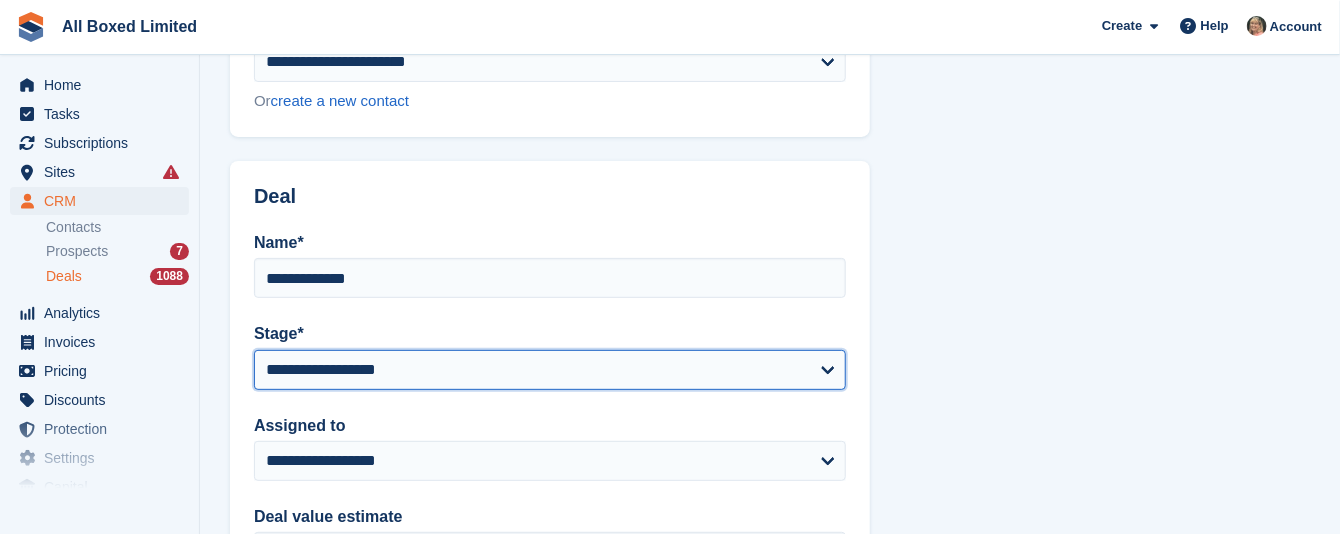 click on "**********" at bounding box center (550, 370) 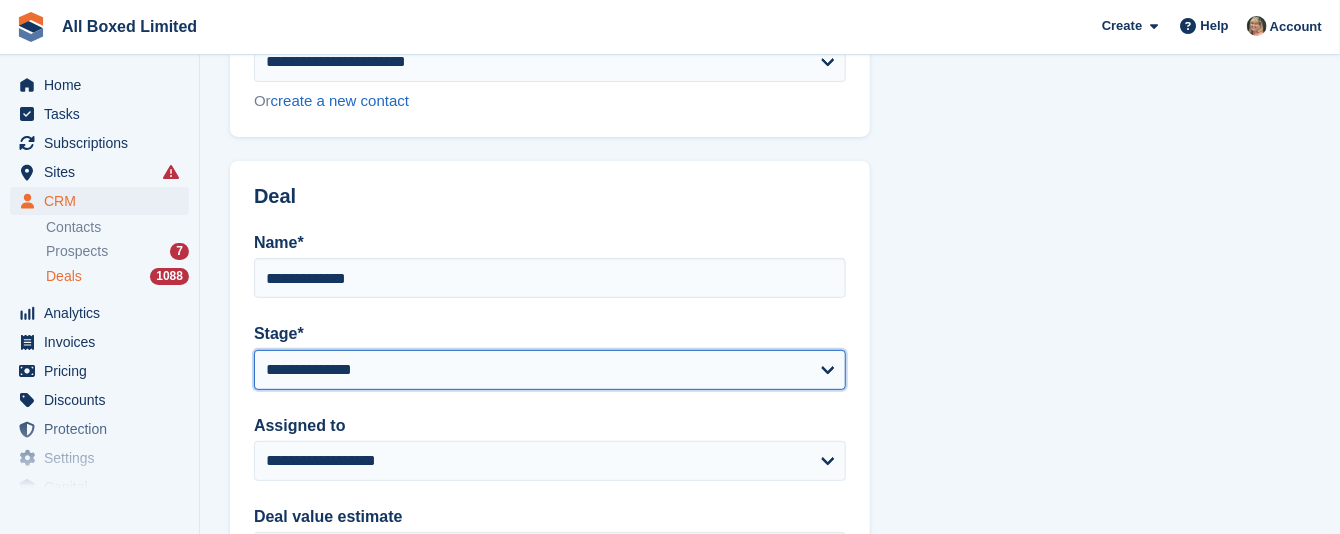 click on "**********" at bounding box center [550, 370] 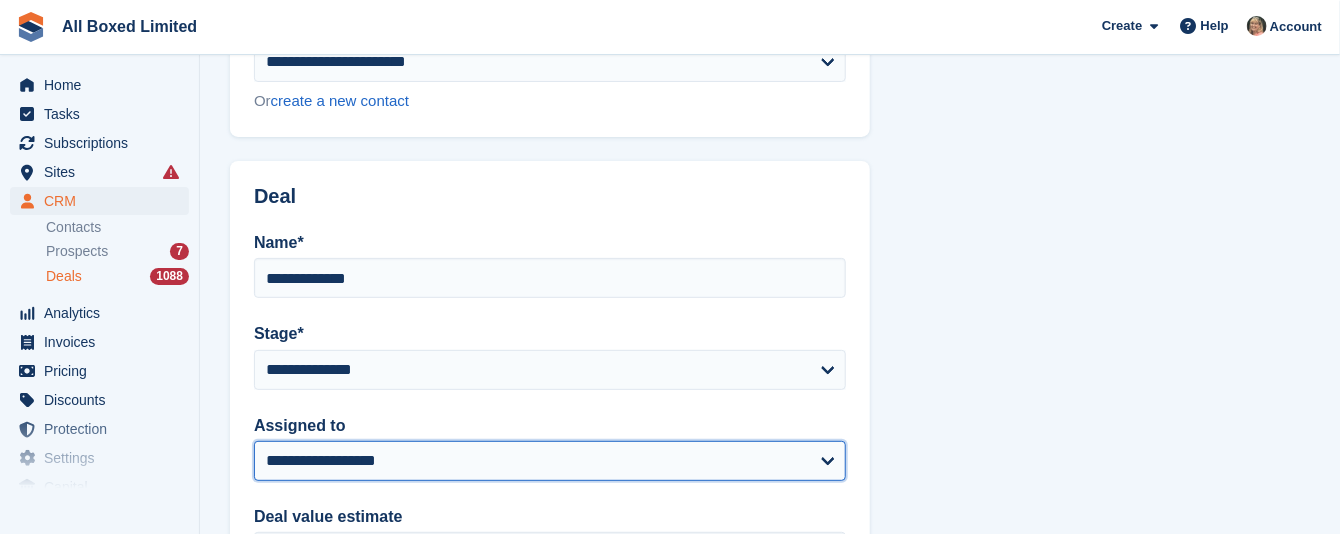 click on "**********" at bounding box center (550, 461) 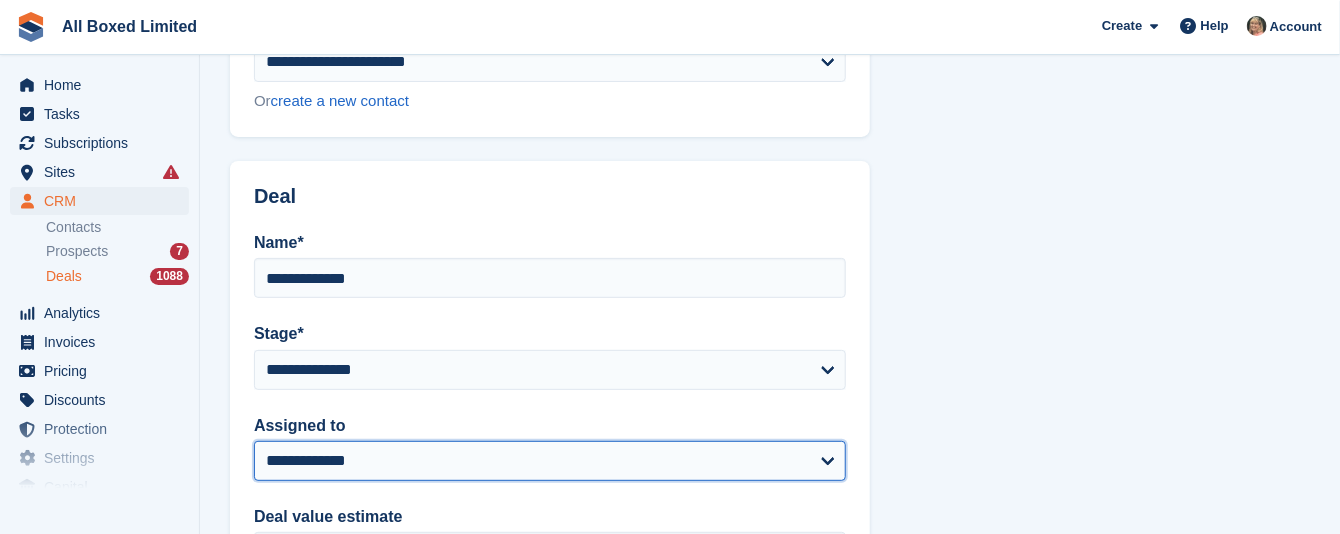 click on "**********" at bounding box center (550, 461) 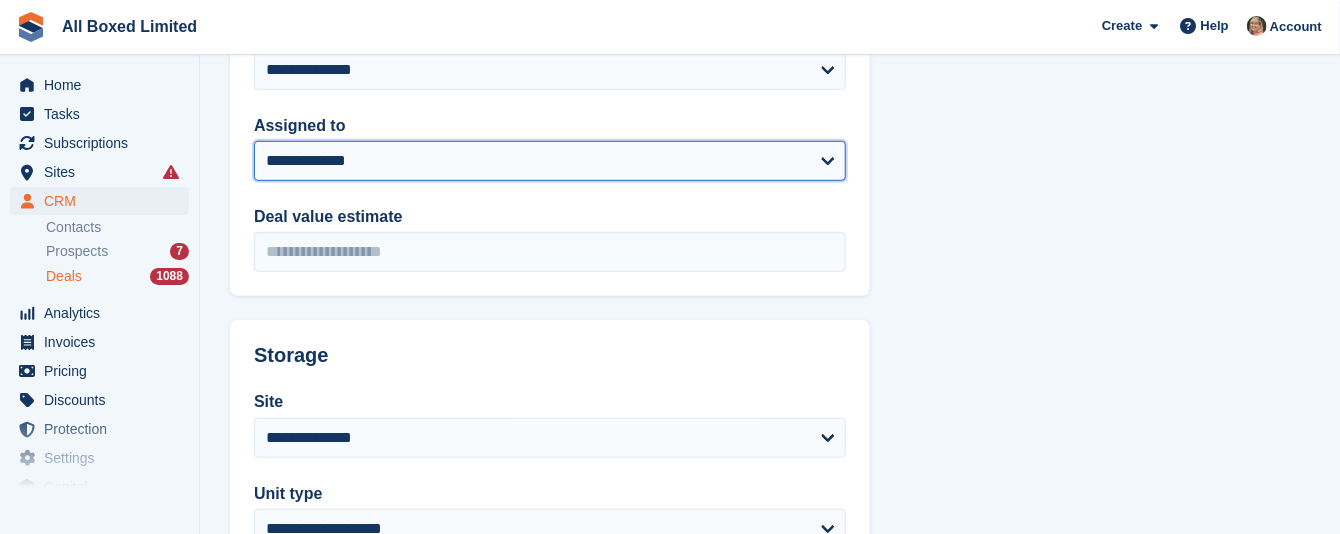 scroll, scrollTop: 600, scrollLeft: 0, axis: vertical 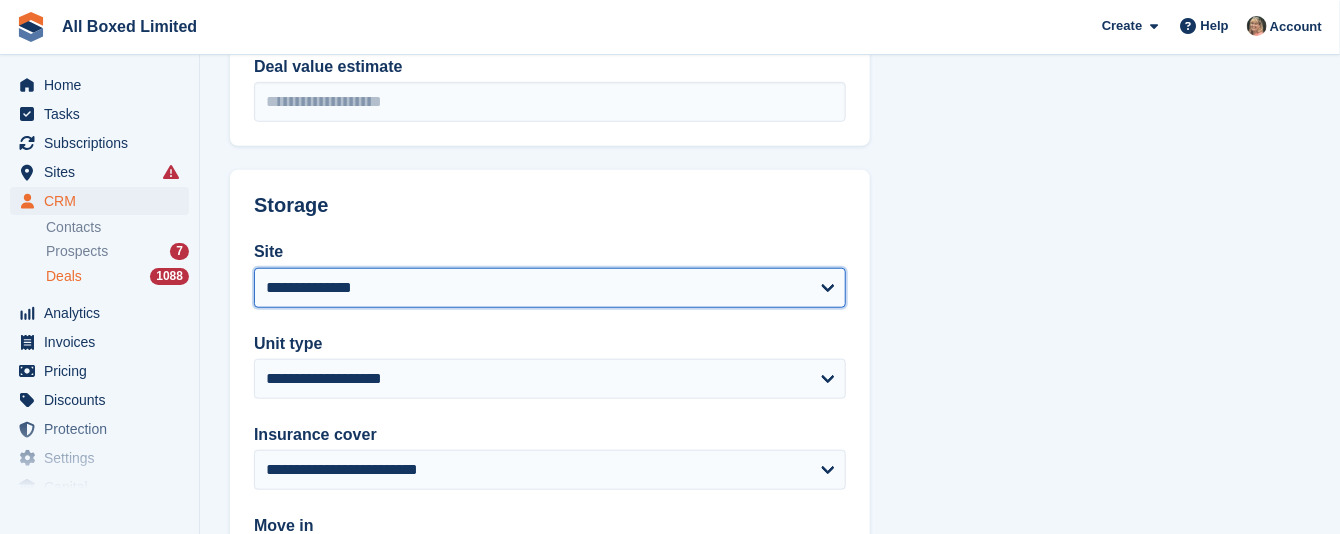 click on "**********" at bounding box center [550, 288] 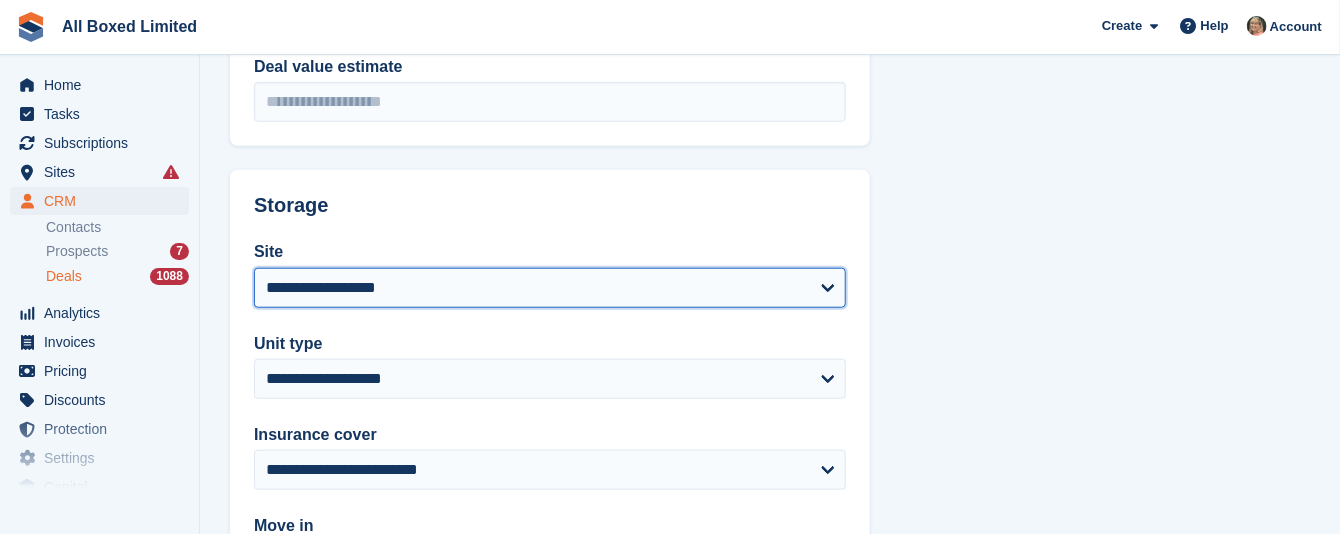 click on "**********" at bounding box center [550, 288] 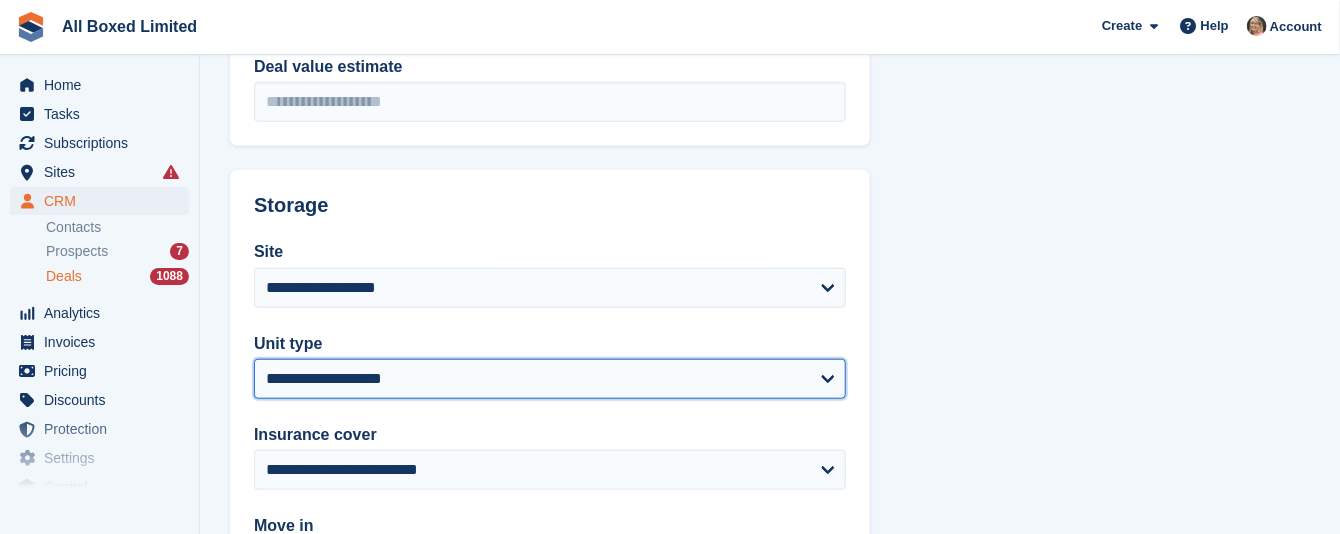 click on "**********" at bounding box center [550, 379] 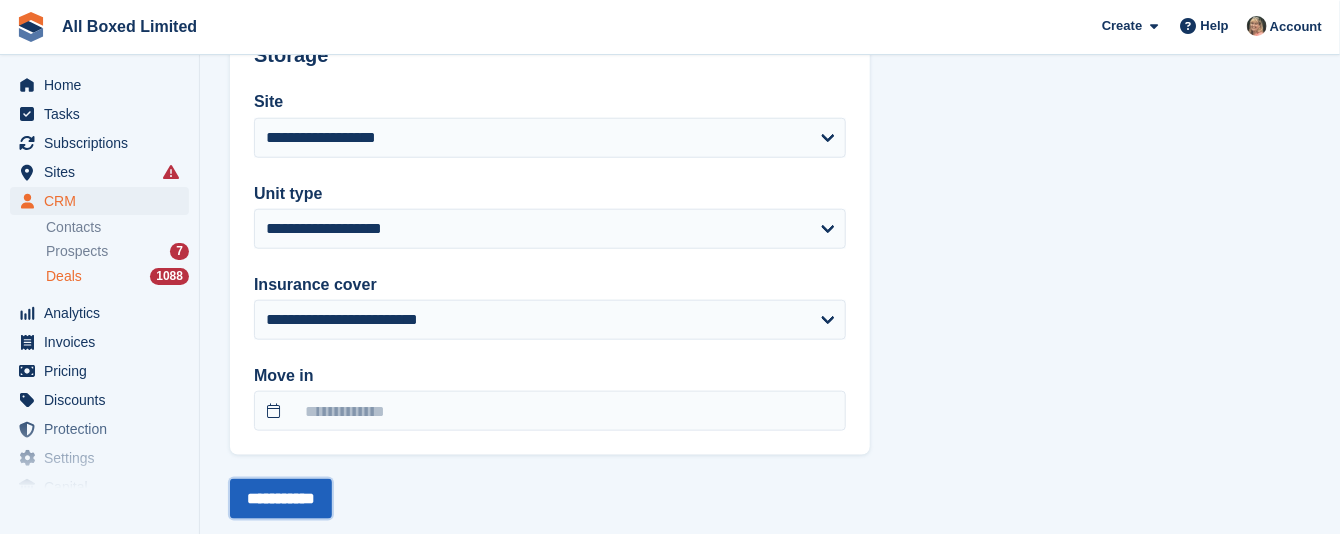 click on "**********" at bounding box center [281, 499] 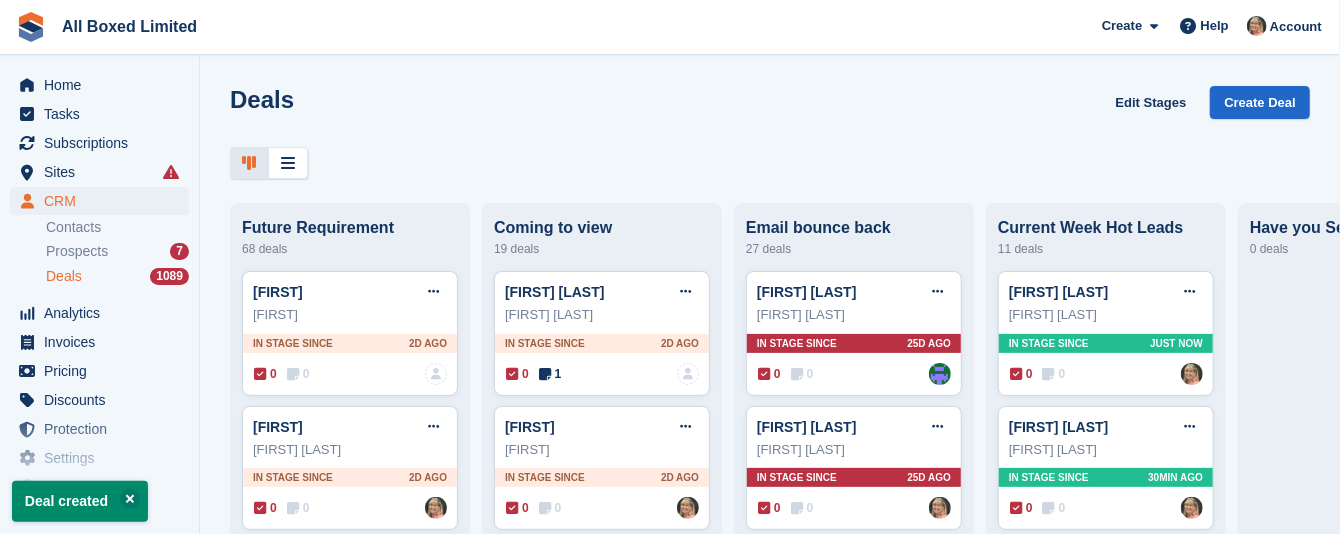 scroll, scrollTop: 0, scrollLeft: 0, axis: both 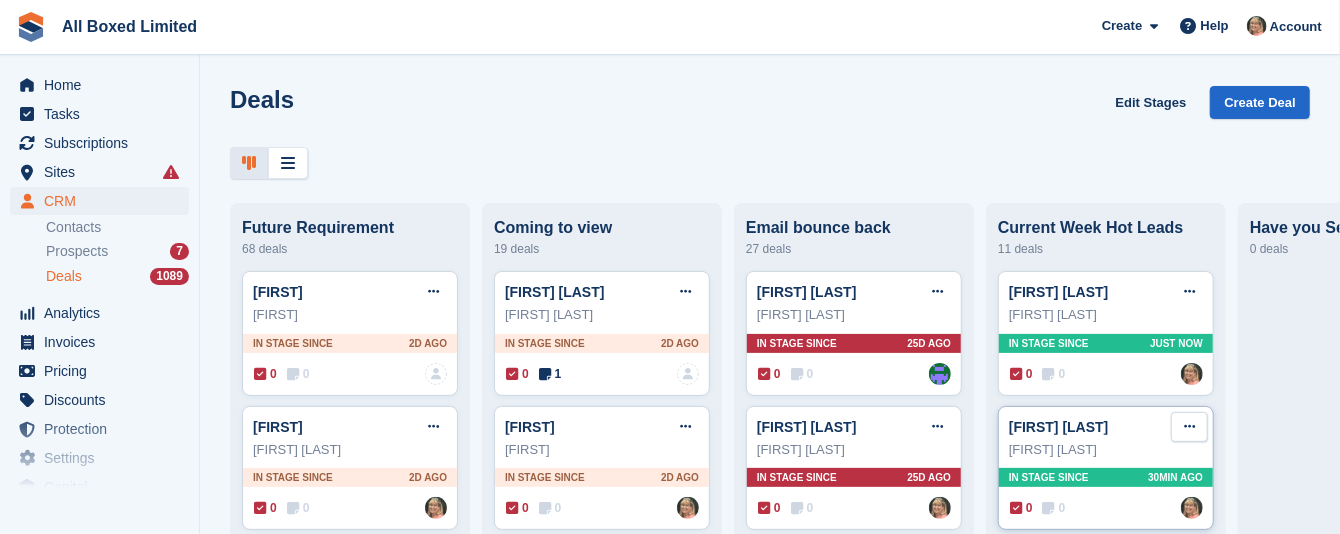 click at bounding box center (1189, 426) 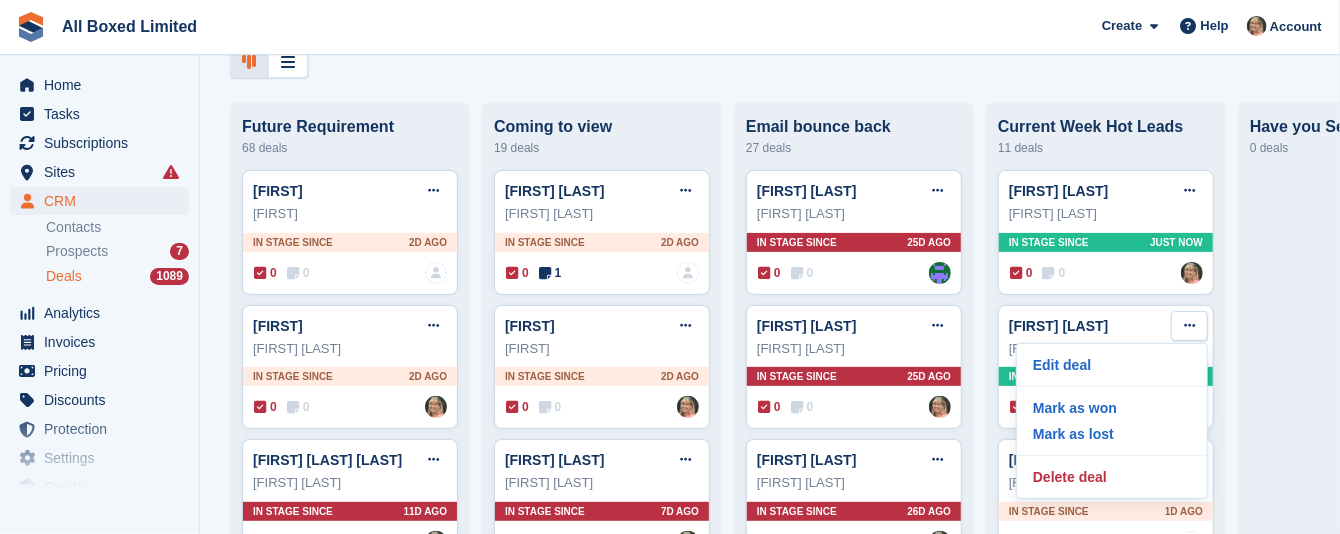 scroll, scrollTop: 150, scrollLeft: 0, axis: vertical 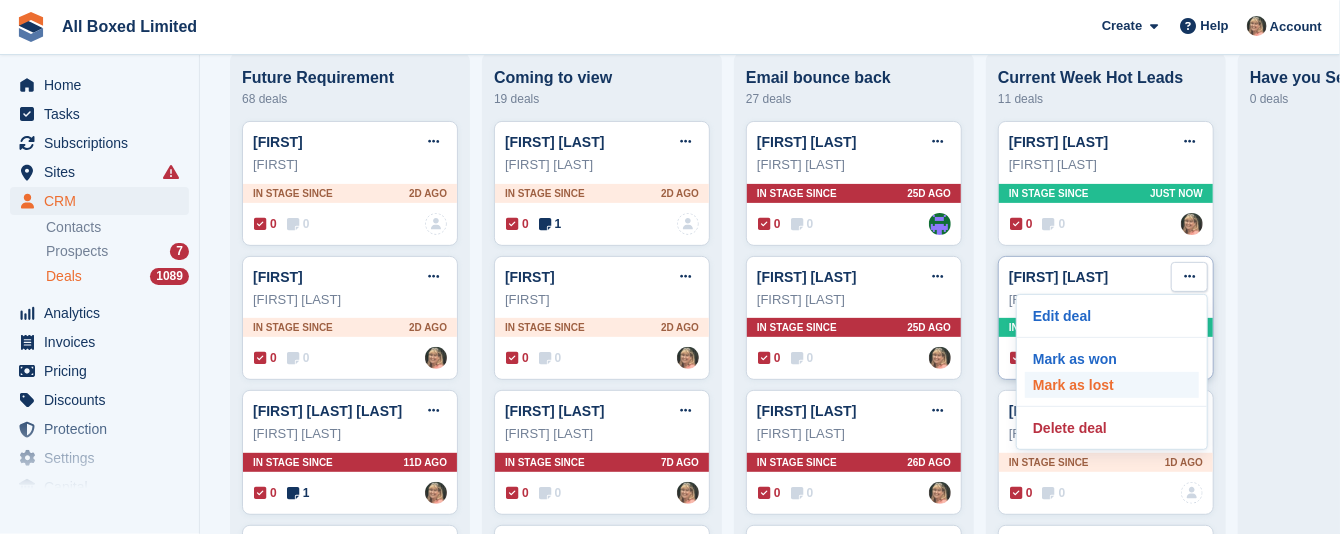 click on "Mark as lost" at bounding box center [1112, 385] 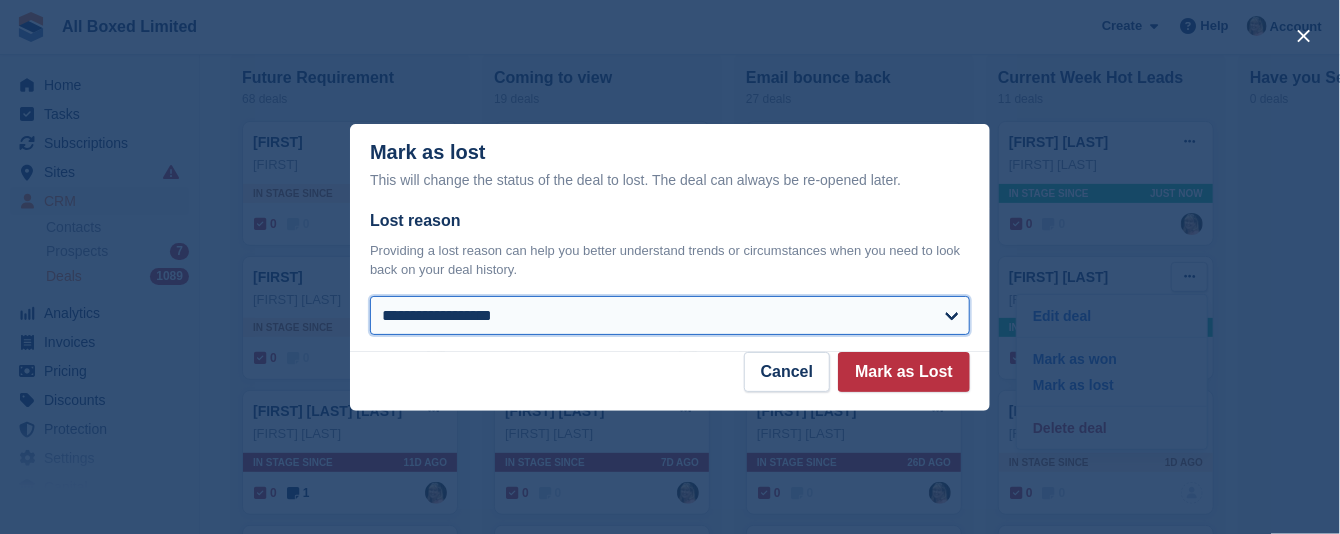 click on "**********" at bounding box center [670, 316] 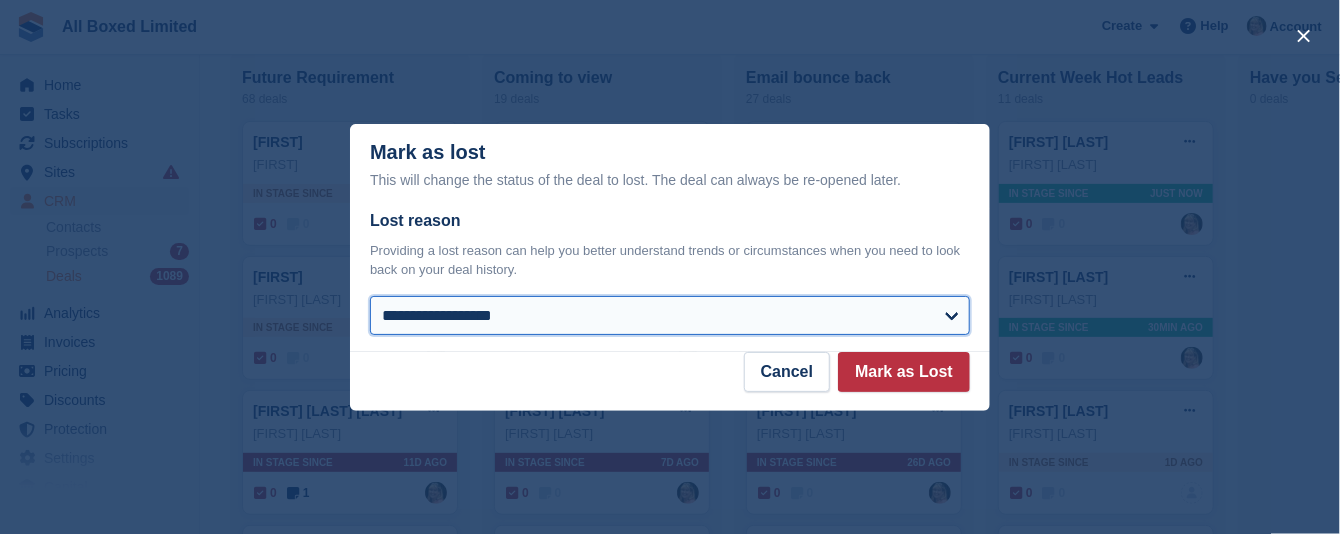 select on "**********" 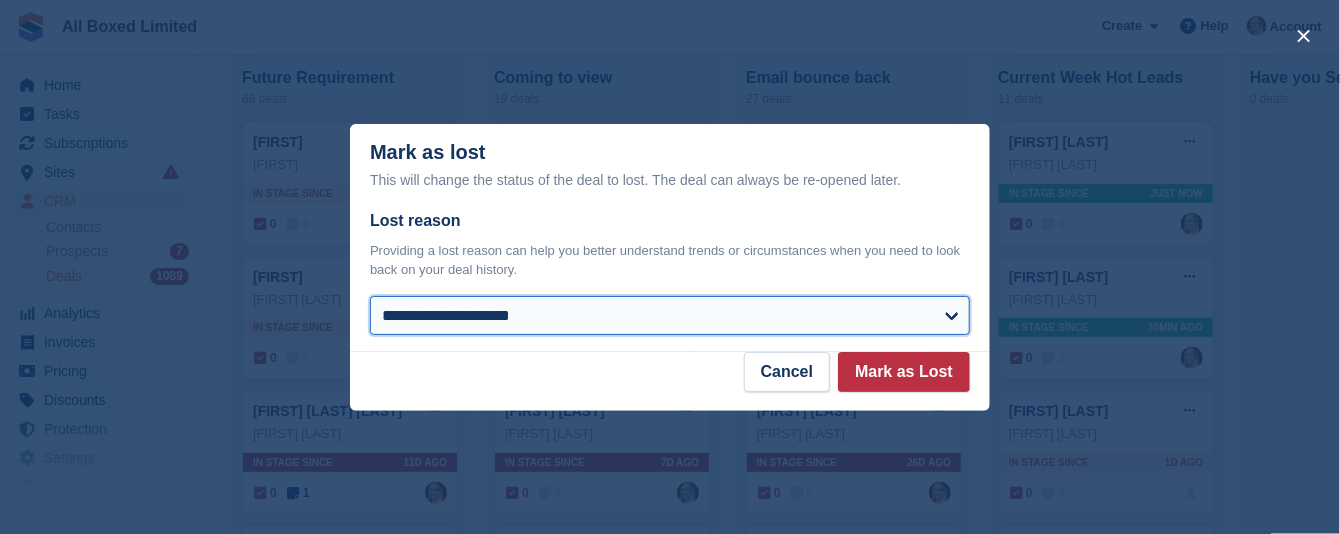 click on "**********" at bounding box center [670, 316] 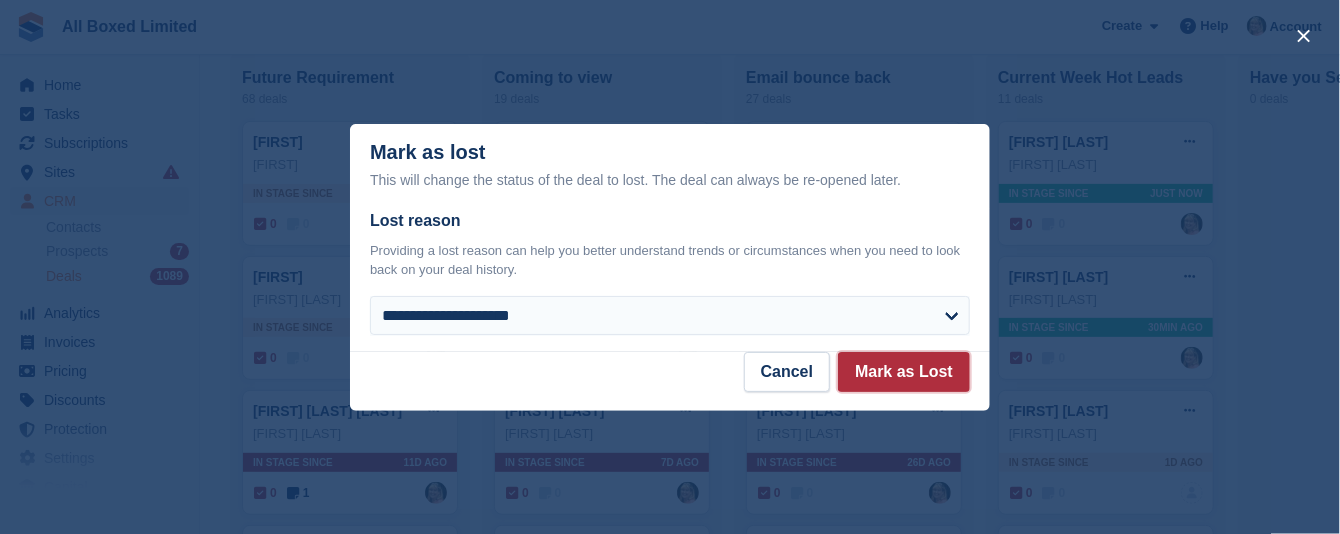 click on "Mark as Lost" at bounding box center [904, 372] 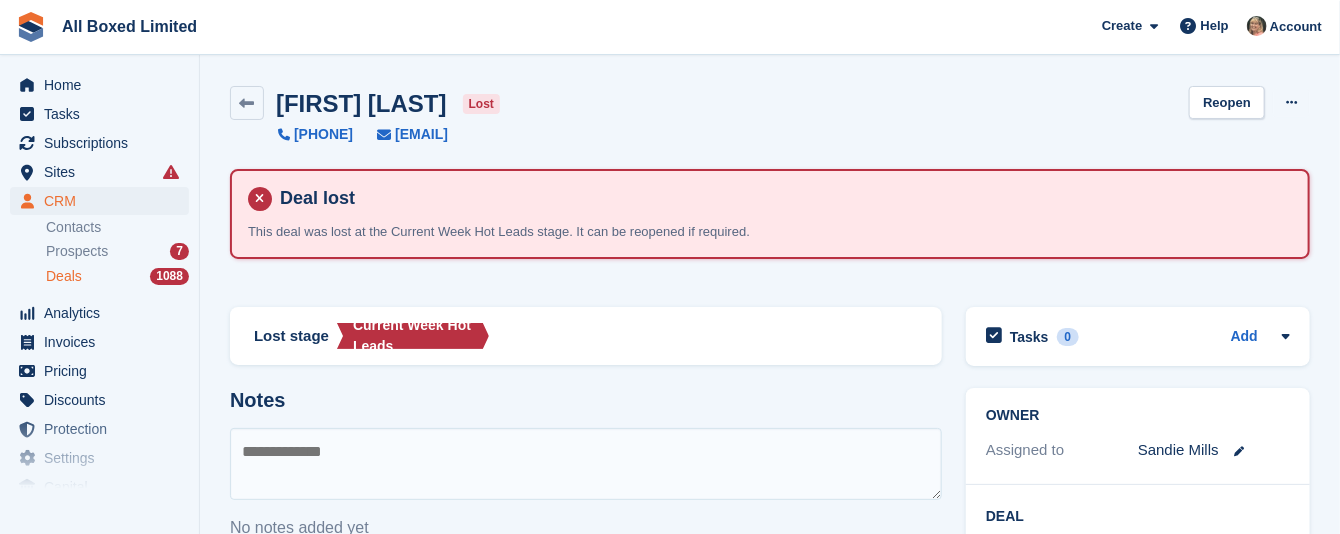 click on "Deals" at bounding box center (64, 276) 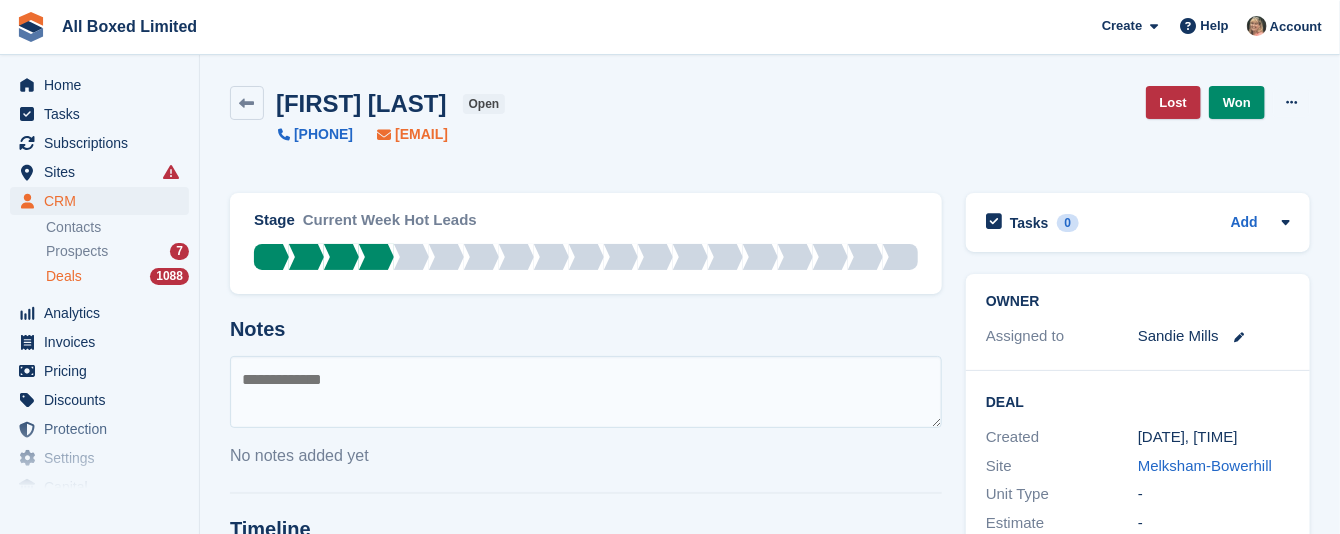 click on "[EMAIL]" at bounding box center [421, 134] 